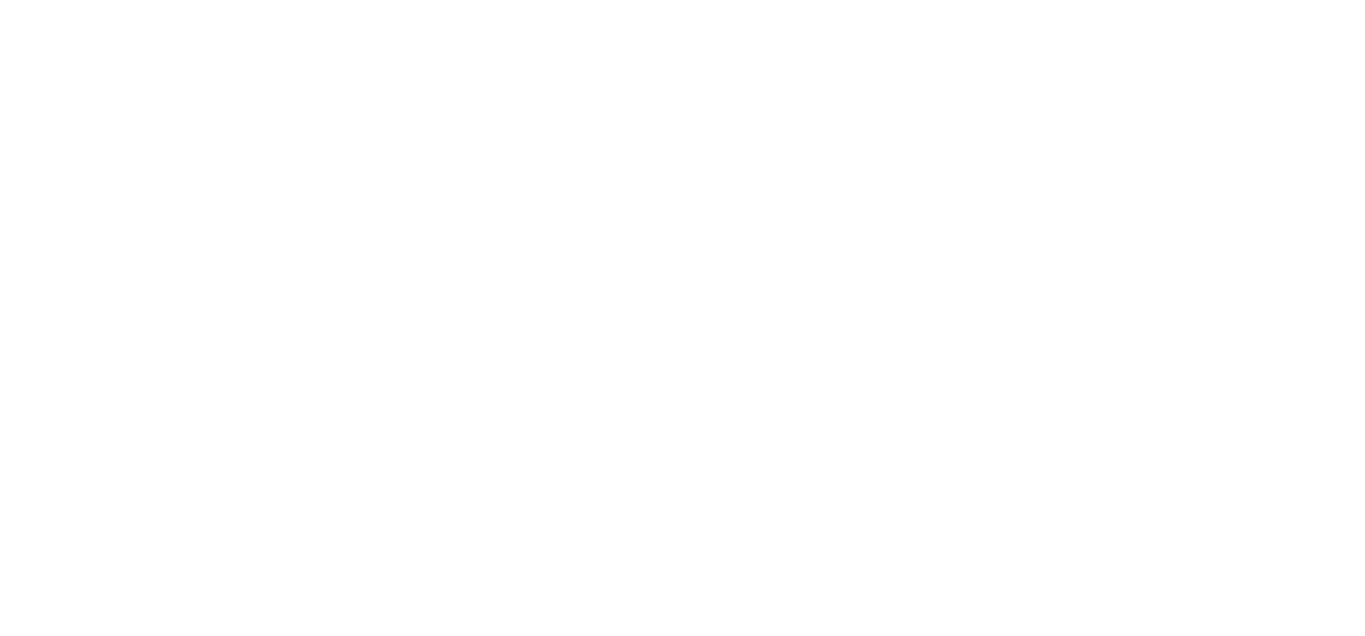 scroll, scrollTop: 0, scrollLeft: 0, axis: both 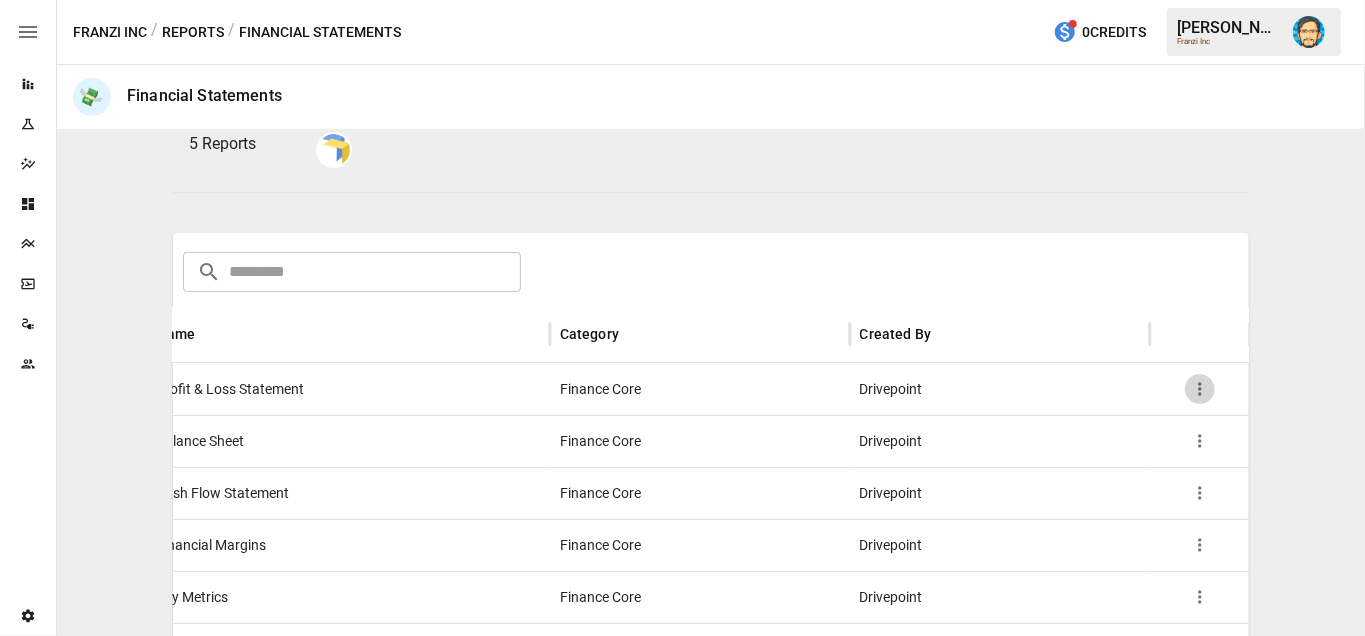 click 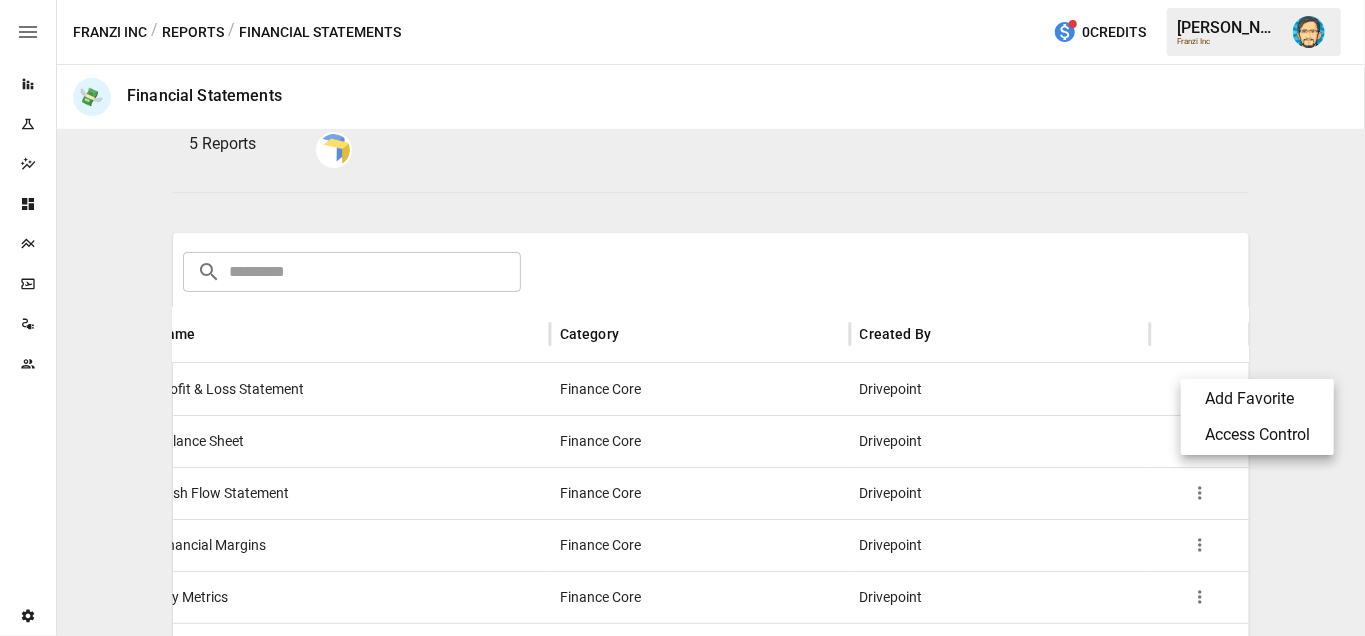 click on "Access Control" at bounding box center (1257, 435) 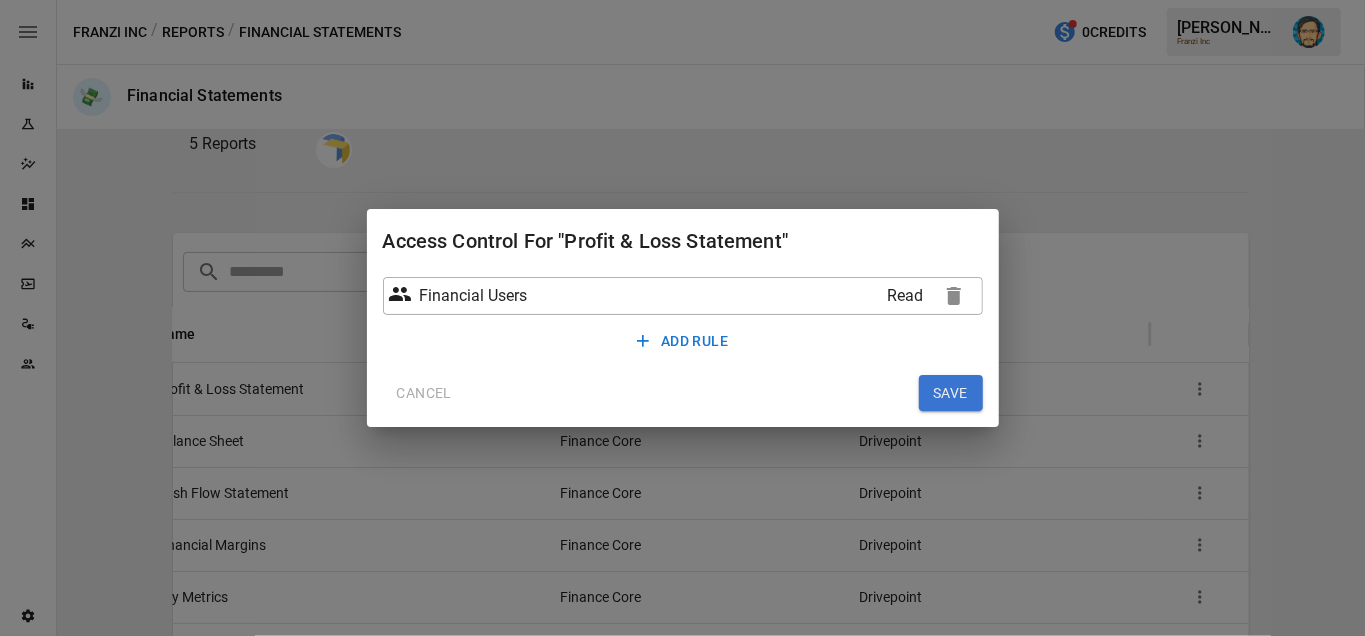 click on "ADD RULE" at bounding box center (682, 341) 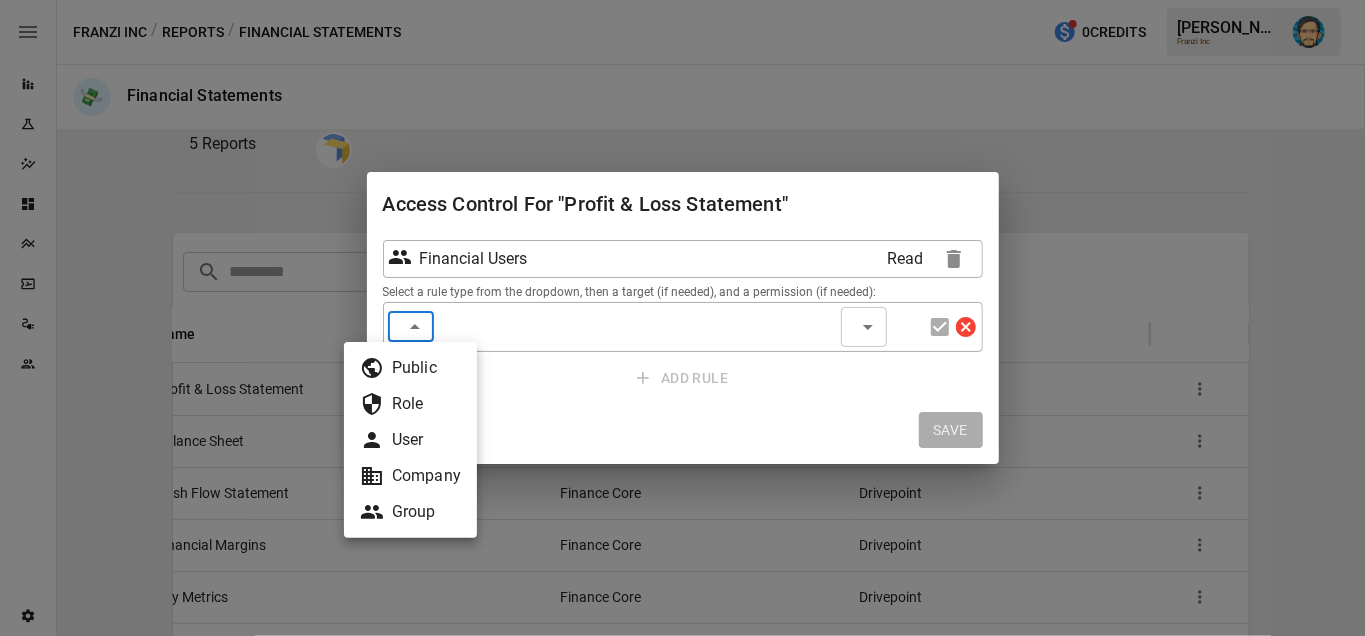 click on "​   Public   Role   User   Company   Group ​" at bounding box center [411, 326] 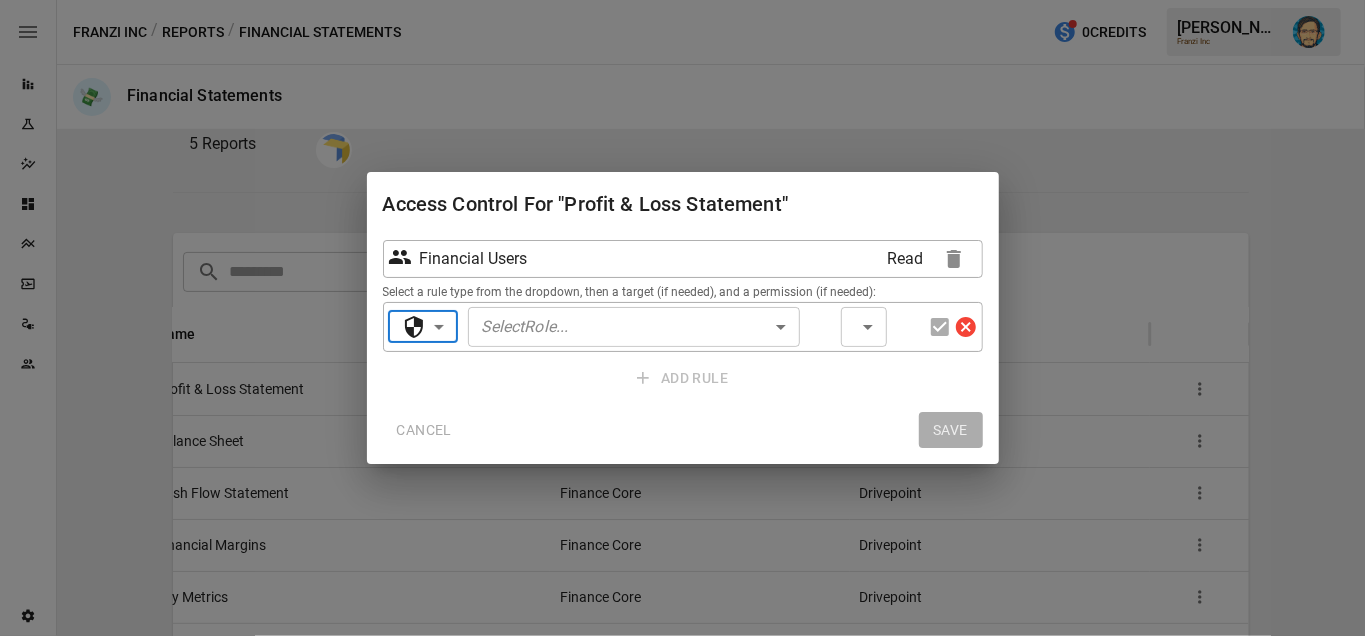 click on "Select  Role ... ​" at bounding box center (634, 327) 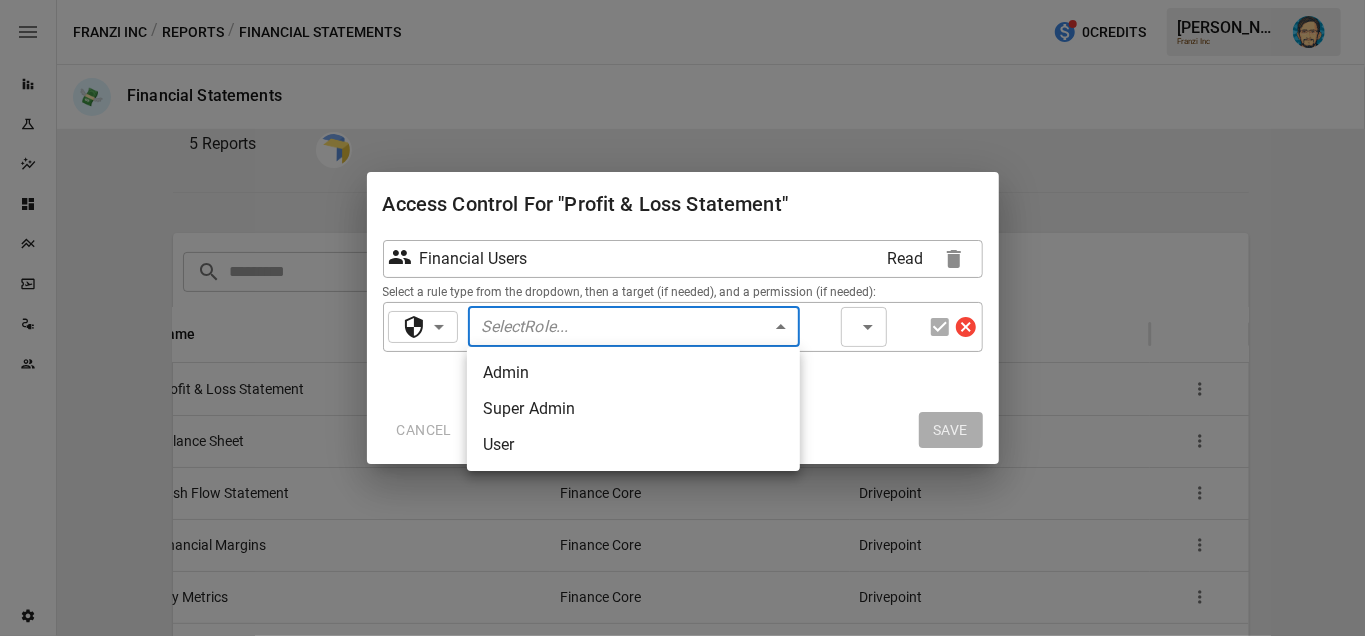 click on "Super Admin" at bounding box center (633, 409) 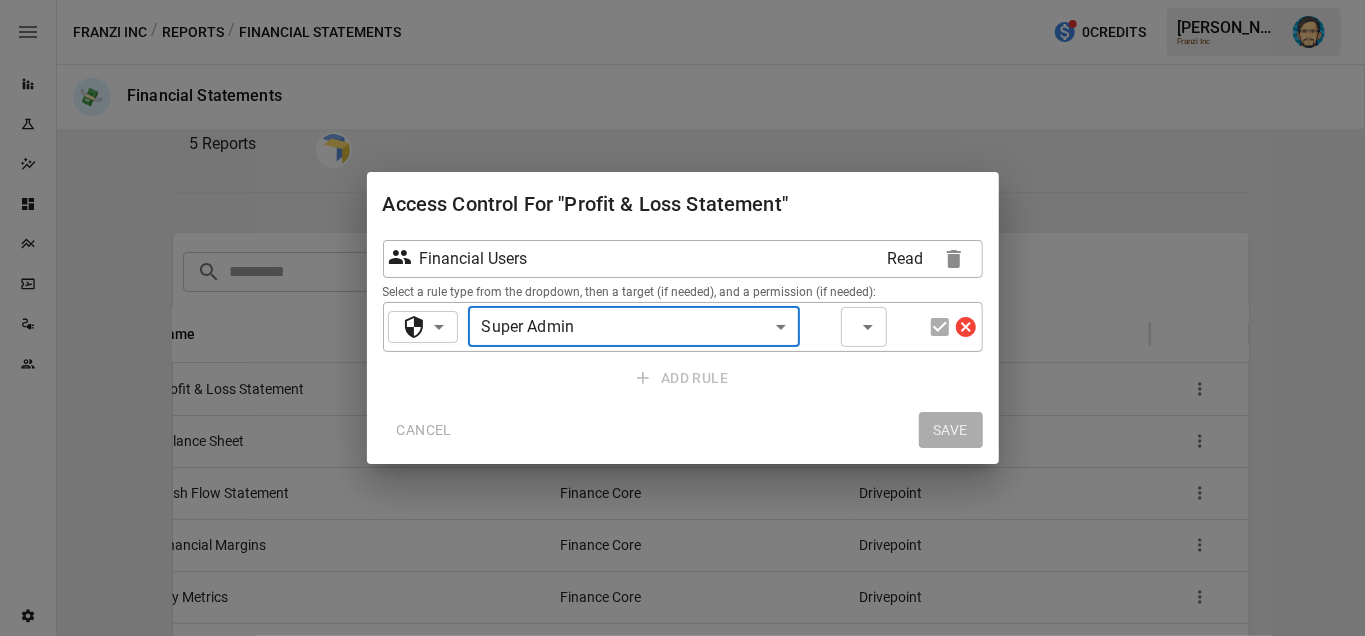 click on "​ ​" at bounding box center [864, 327] 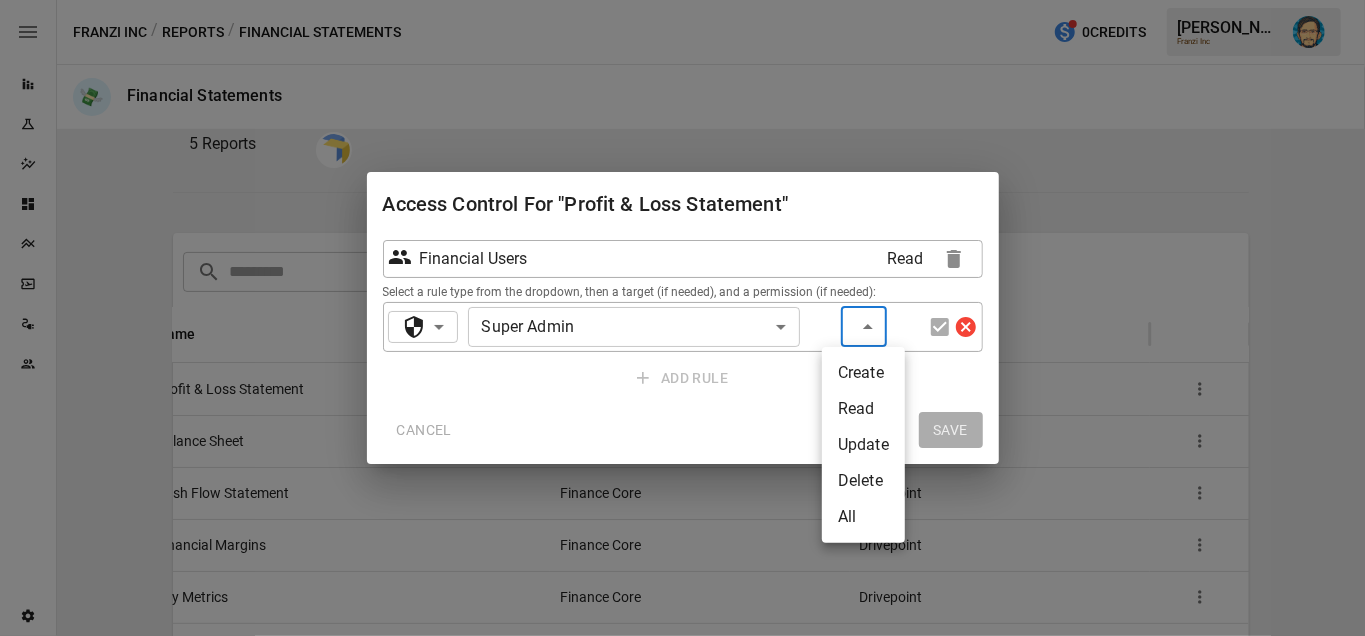 click on "All" at bounding box center [863, 517] 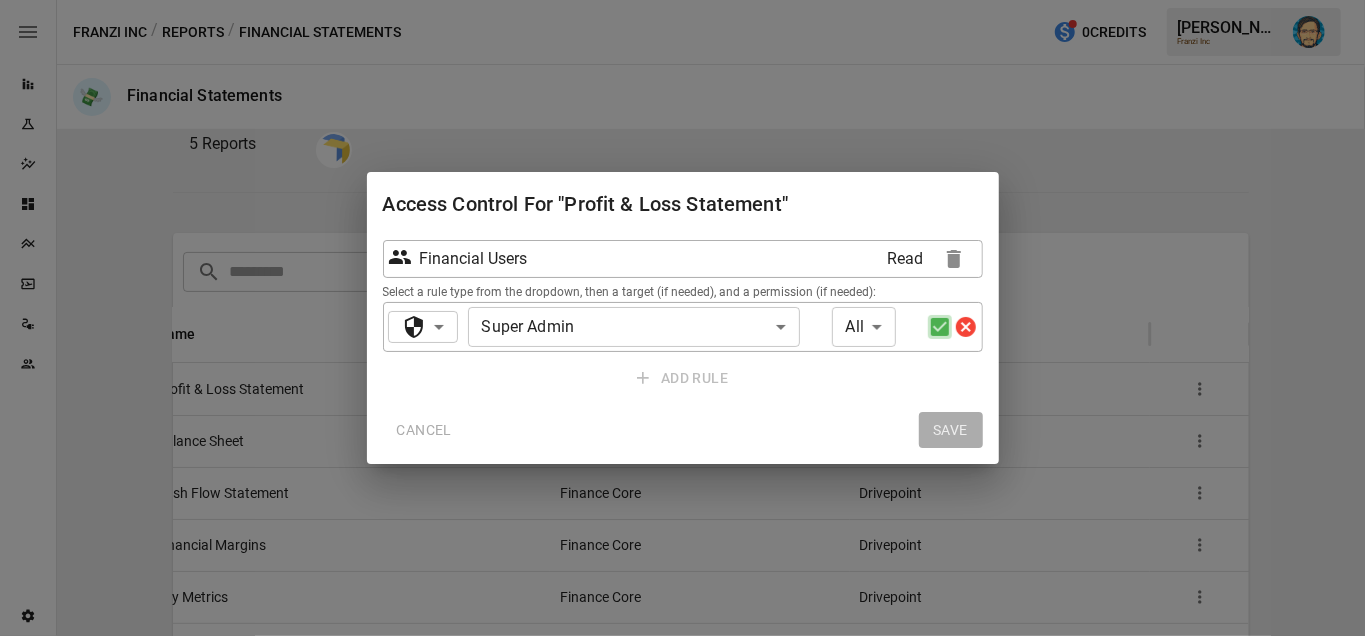 click 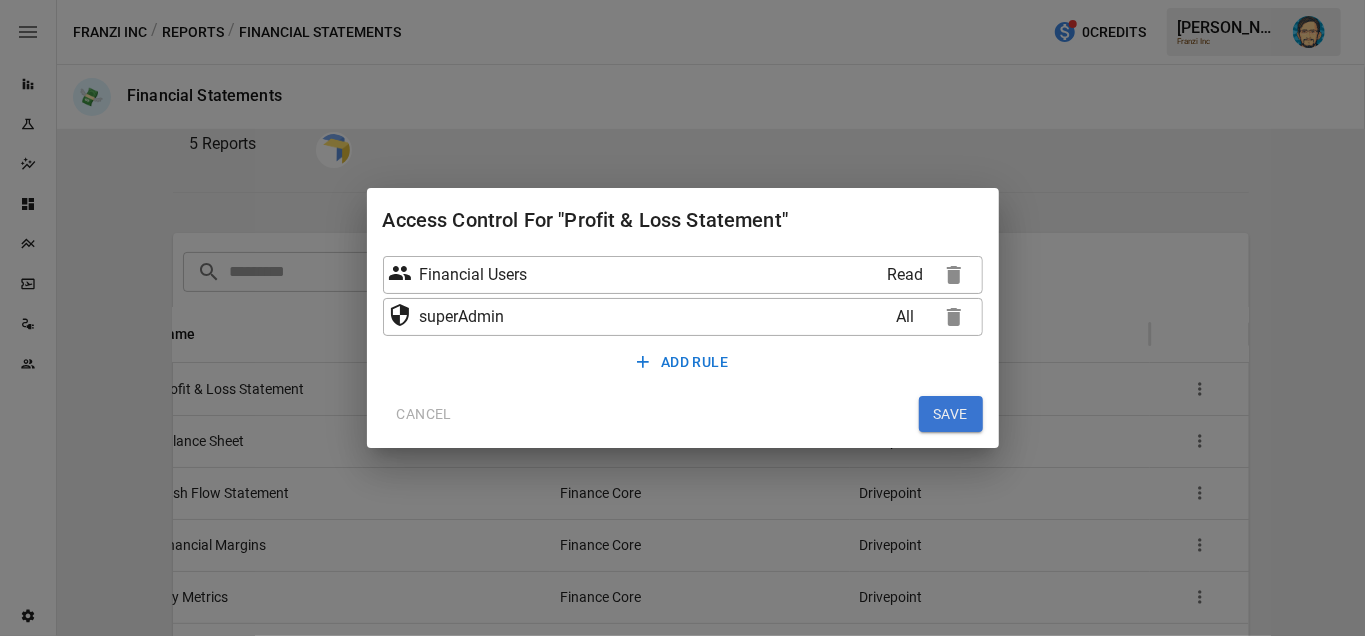 click on "SAVE" at bounding box center (951, 414) 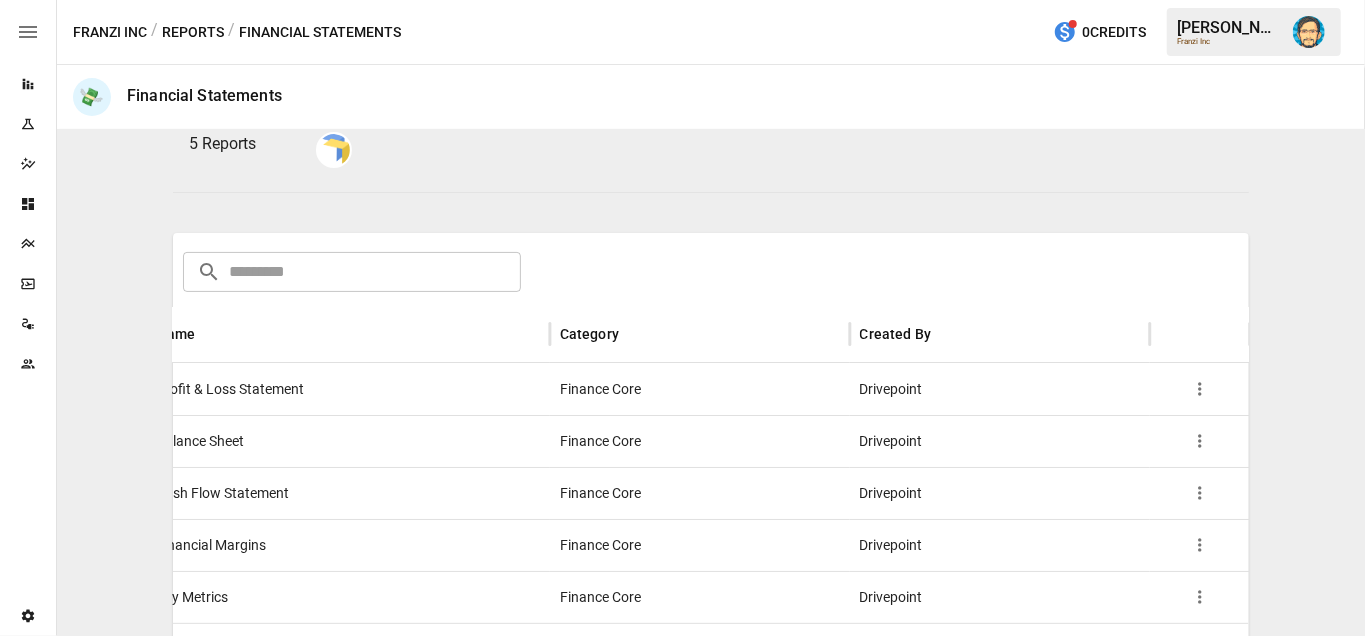 click 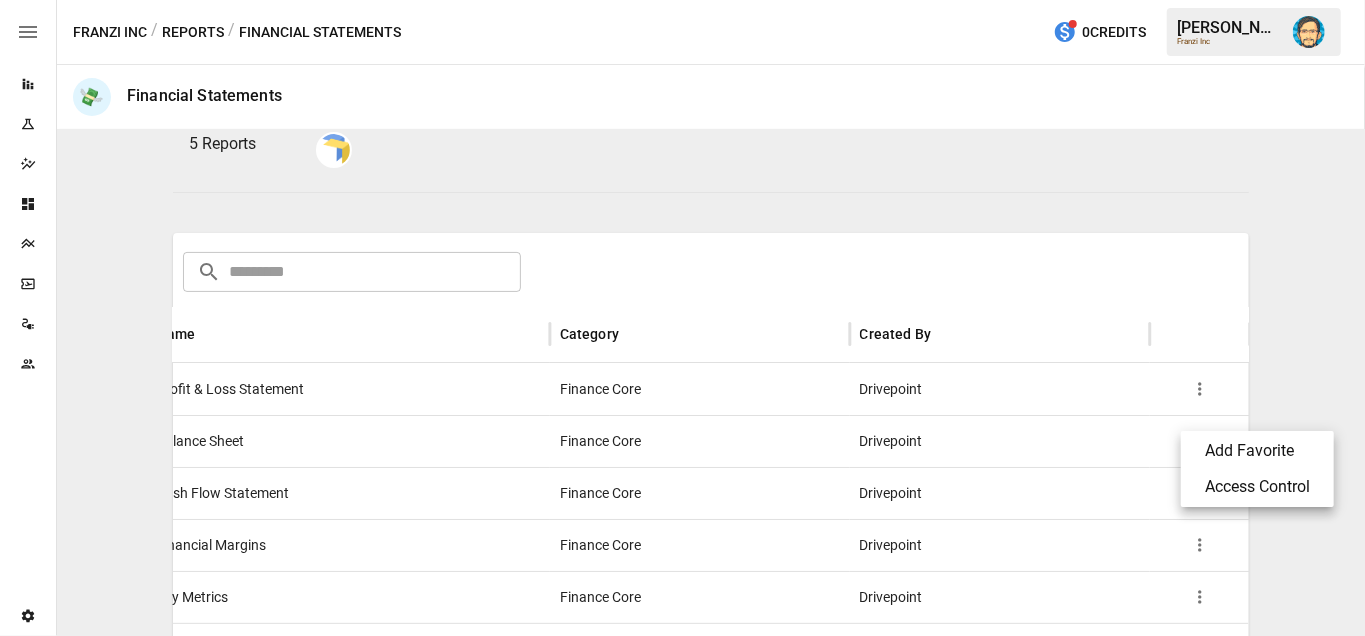 click on "Access Control" at bounding box center (1257, 487) 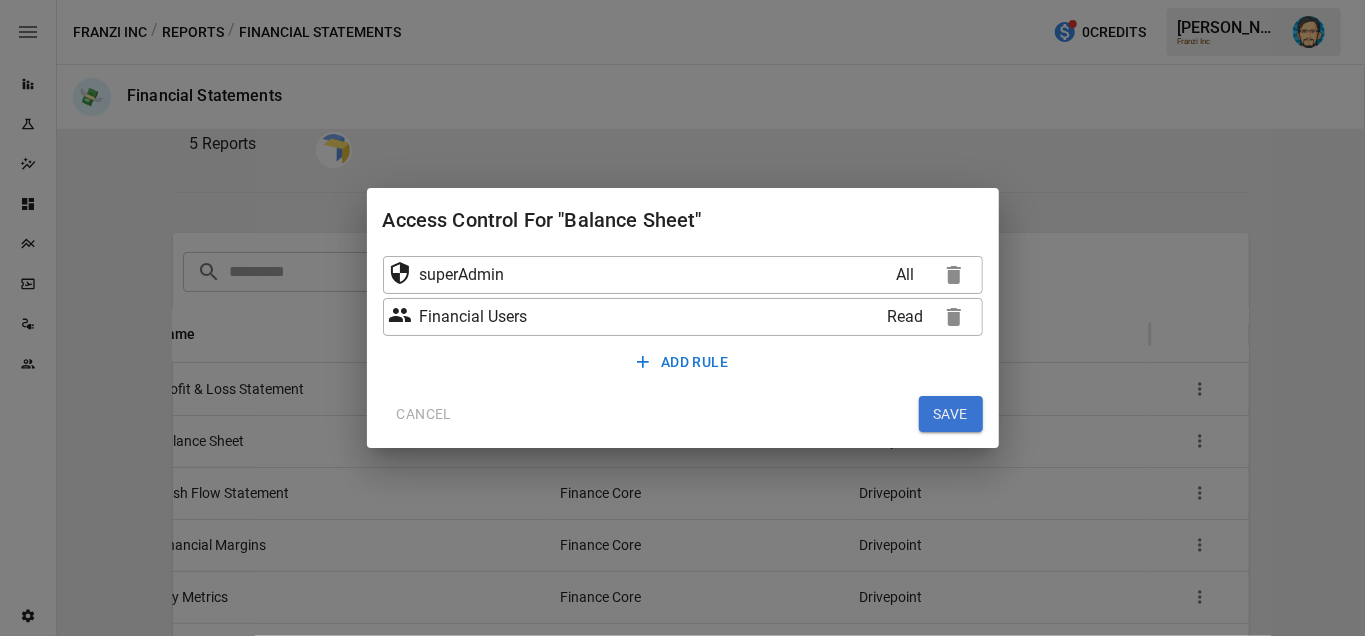 click on "CANCEL" at bounding box center (424, 414) 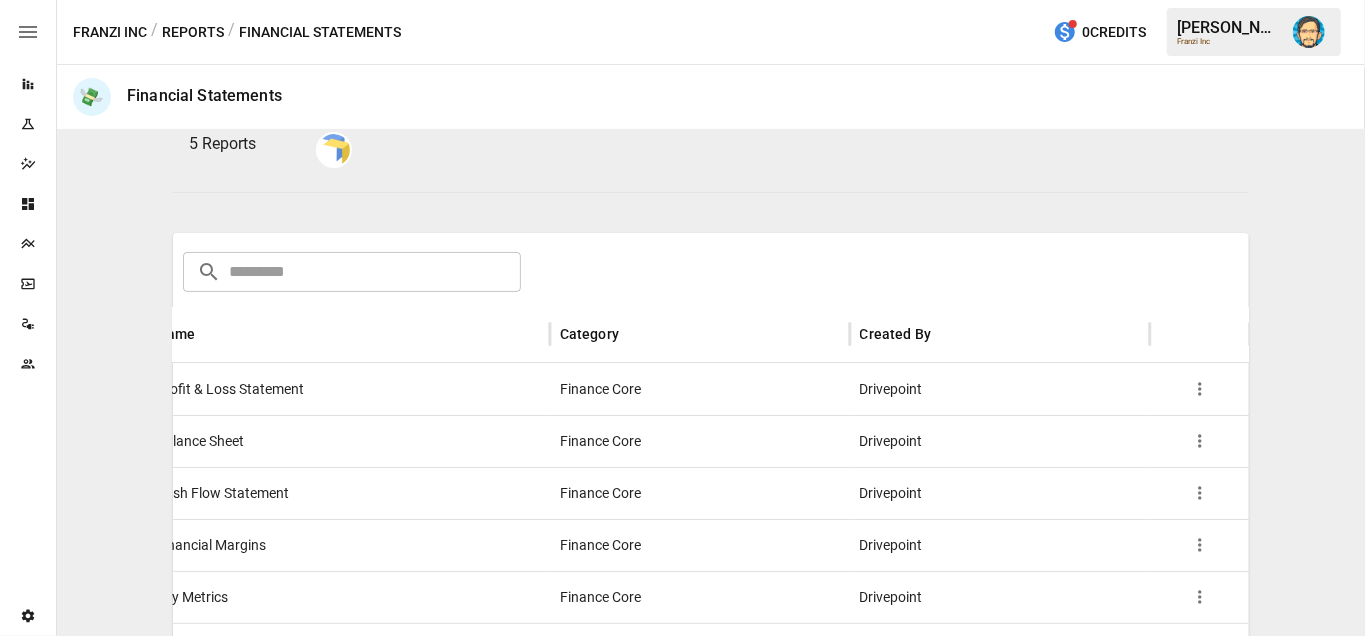 type 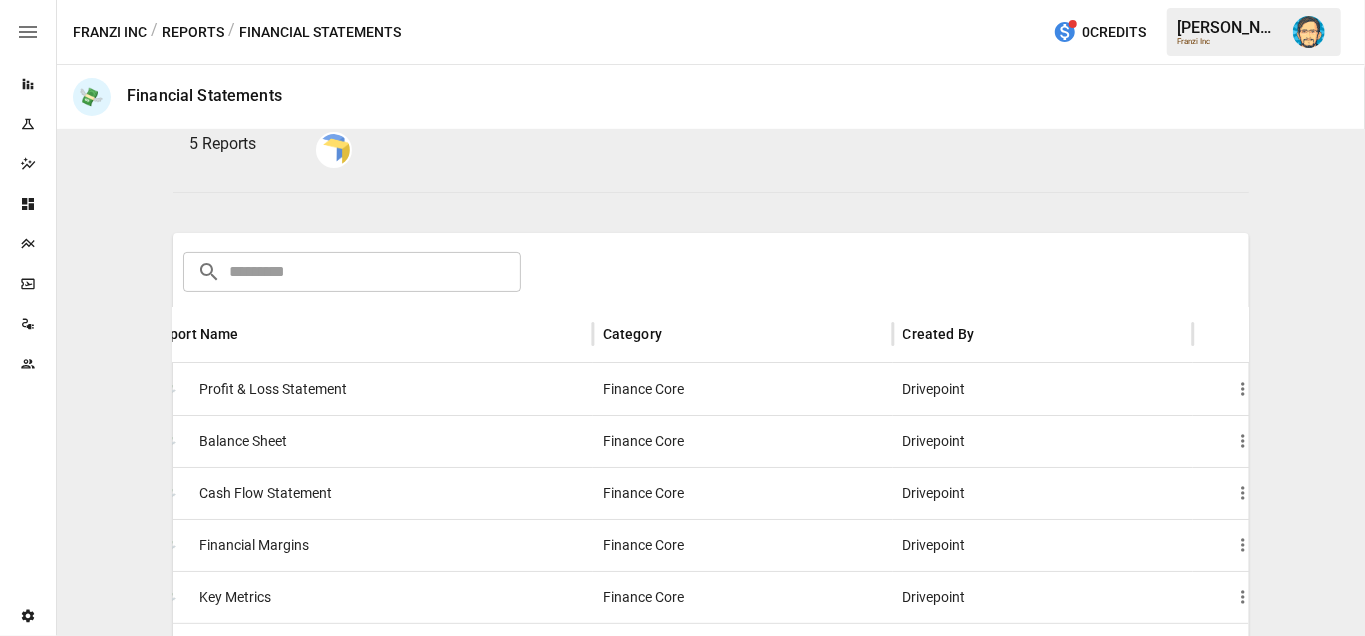 scroll, scrollTop: 0, scrollLeft: 2, axis: horizontal 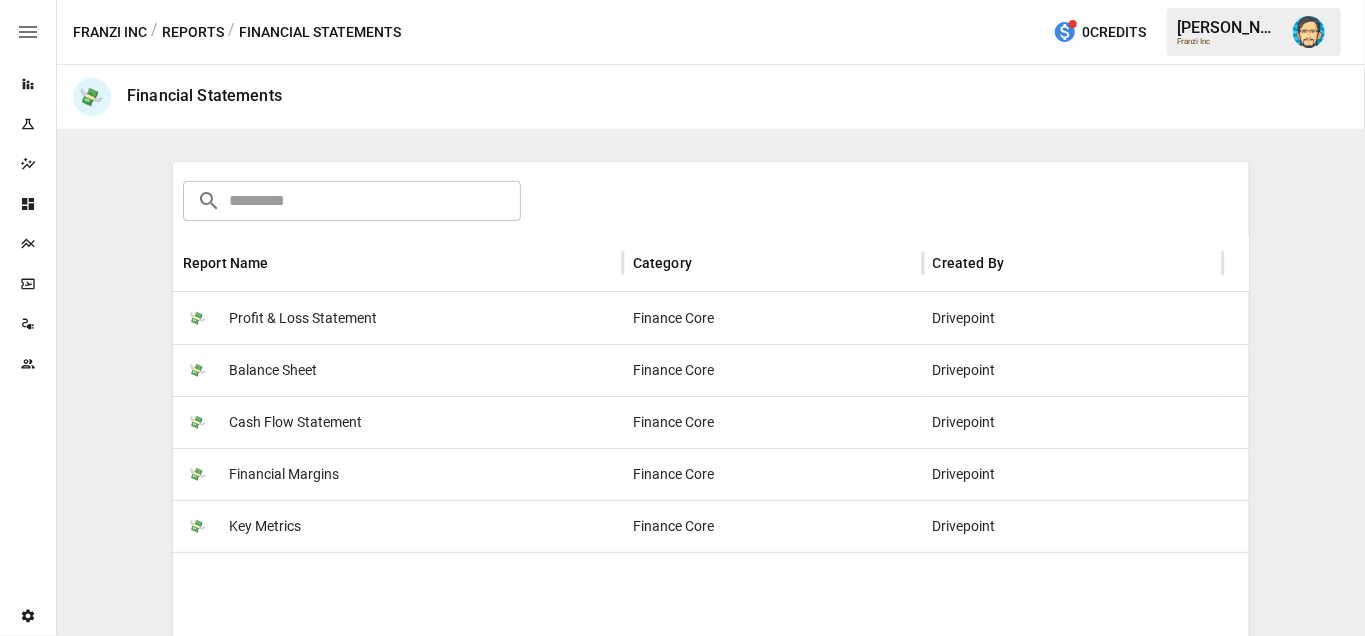 click 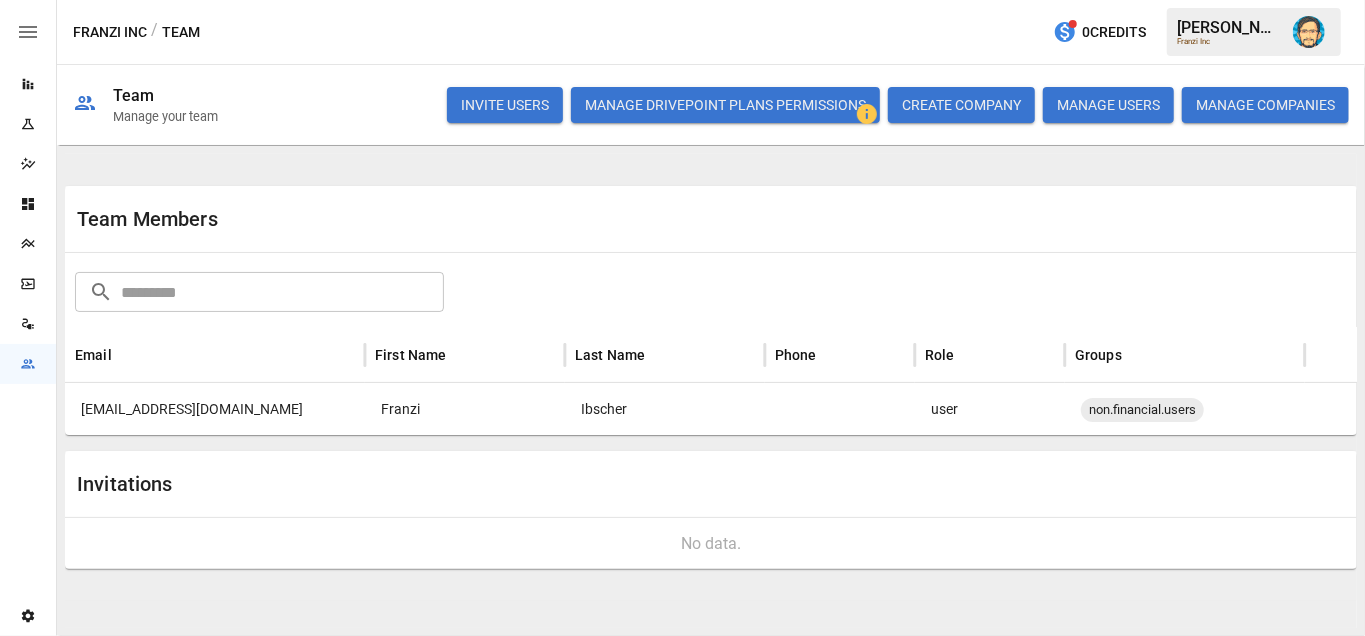 click on "Franzi" at bounding box center (465, 409) 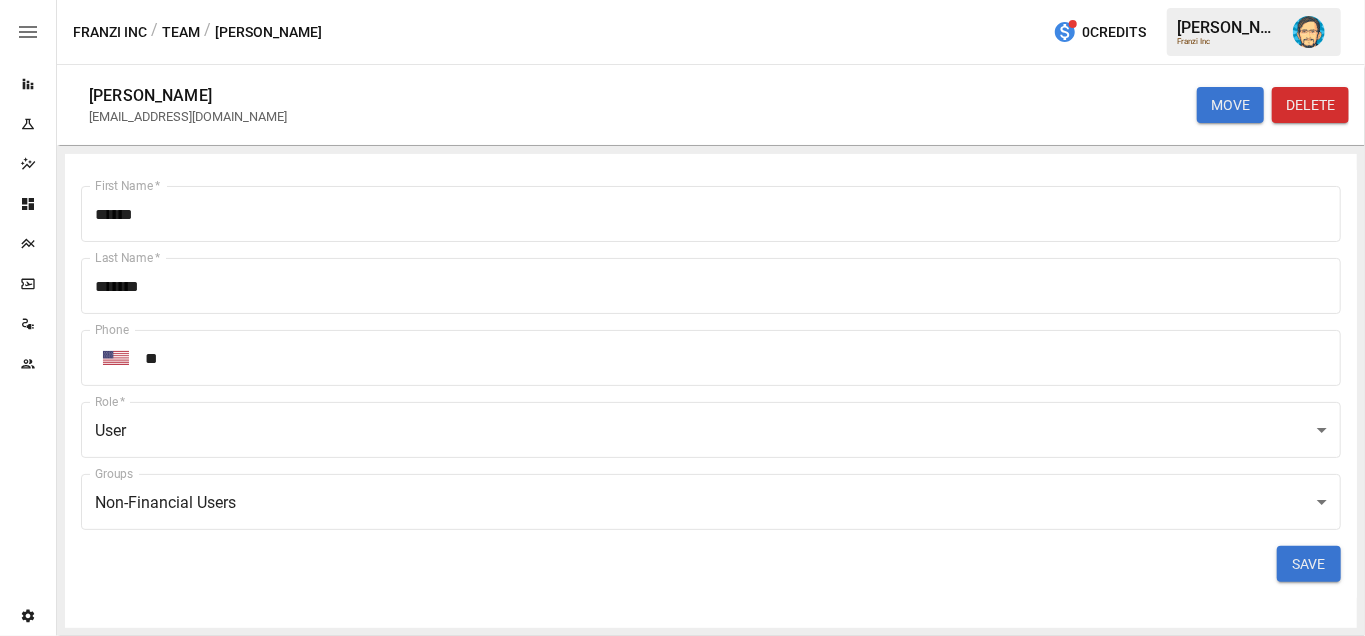 click on "**********" at bounding box center [682, 0] 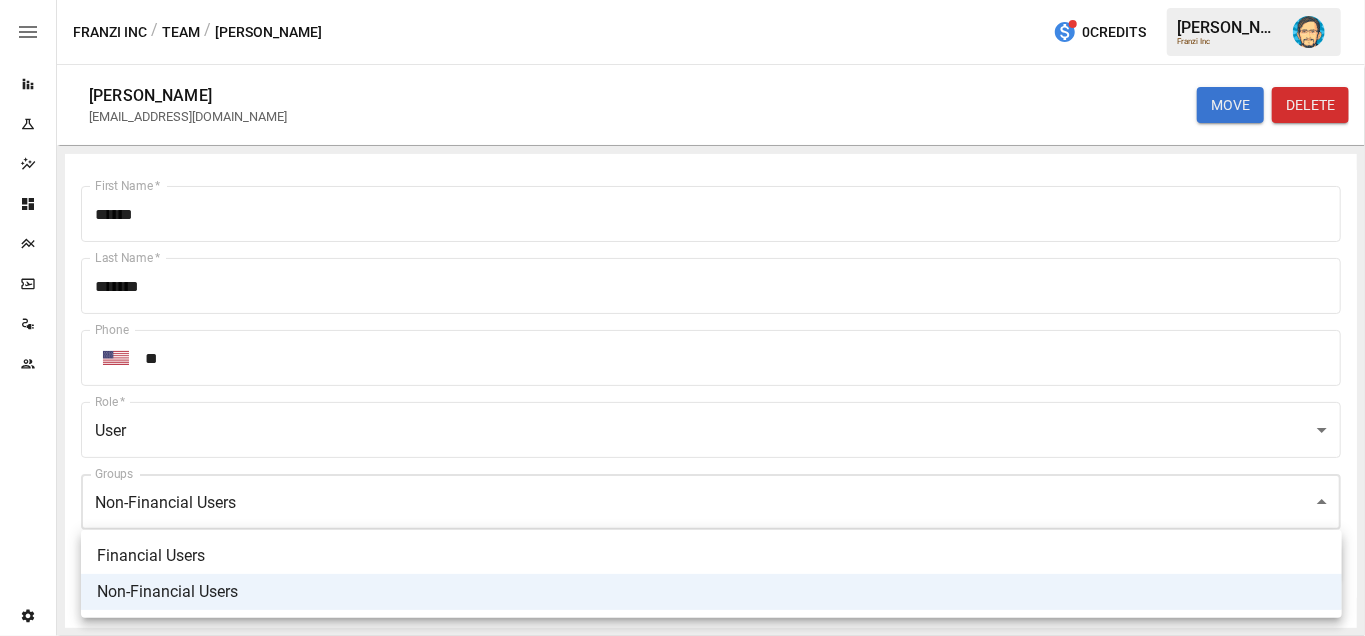 click at bounding box center [682, 318] 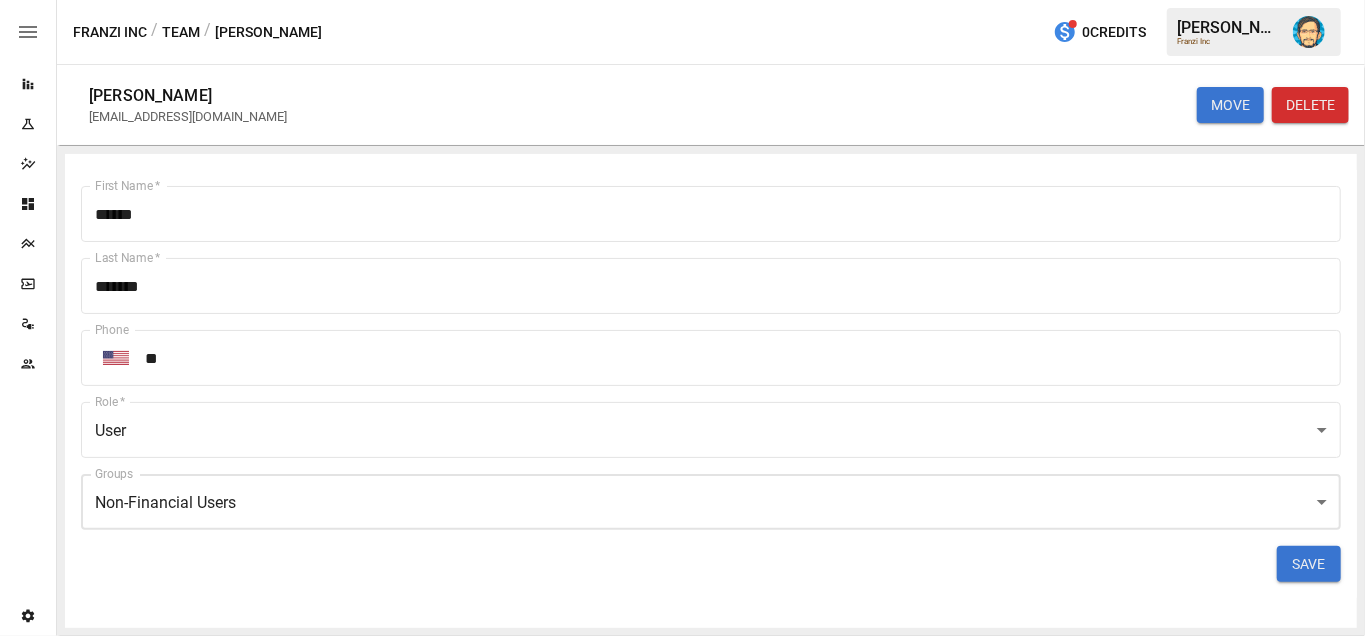 click on "**********" at bounding box center [682, 0] 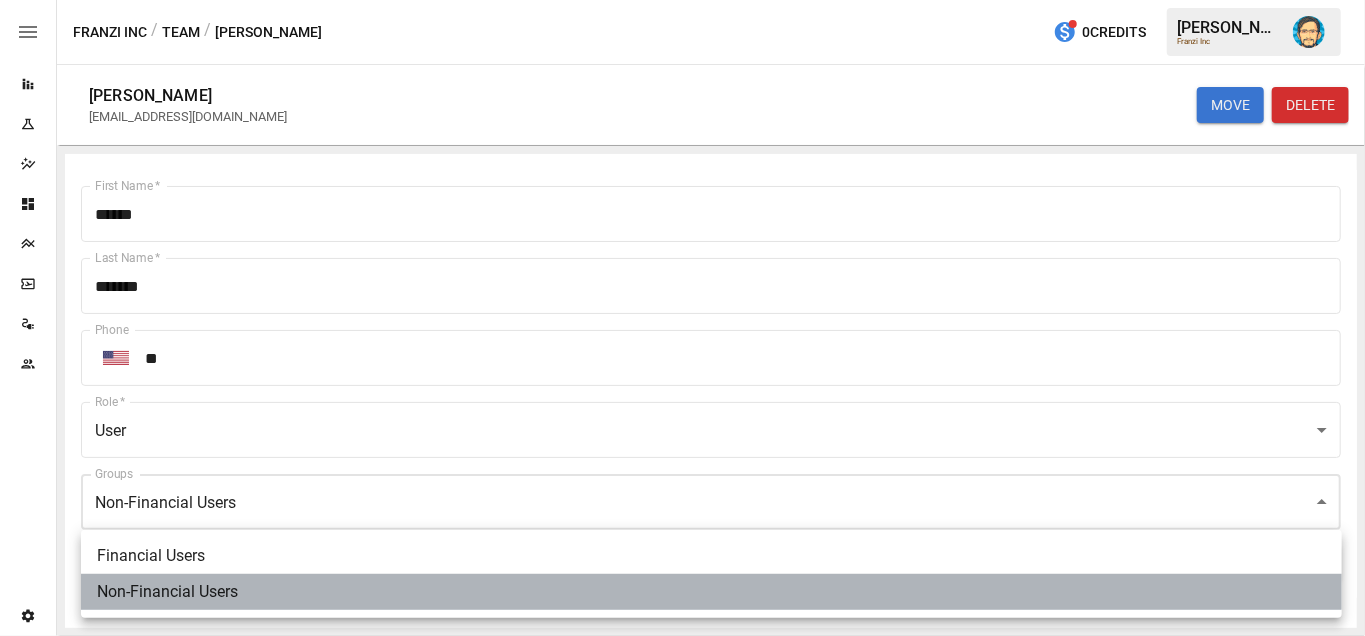 click on "Non-Financial Users" at bounding box center (711, 592) 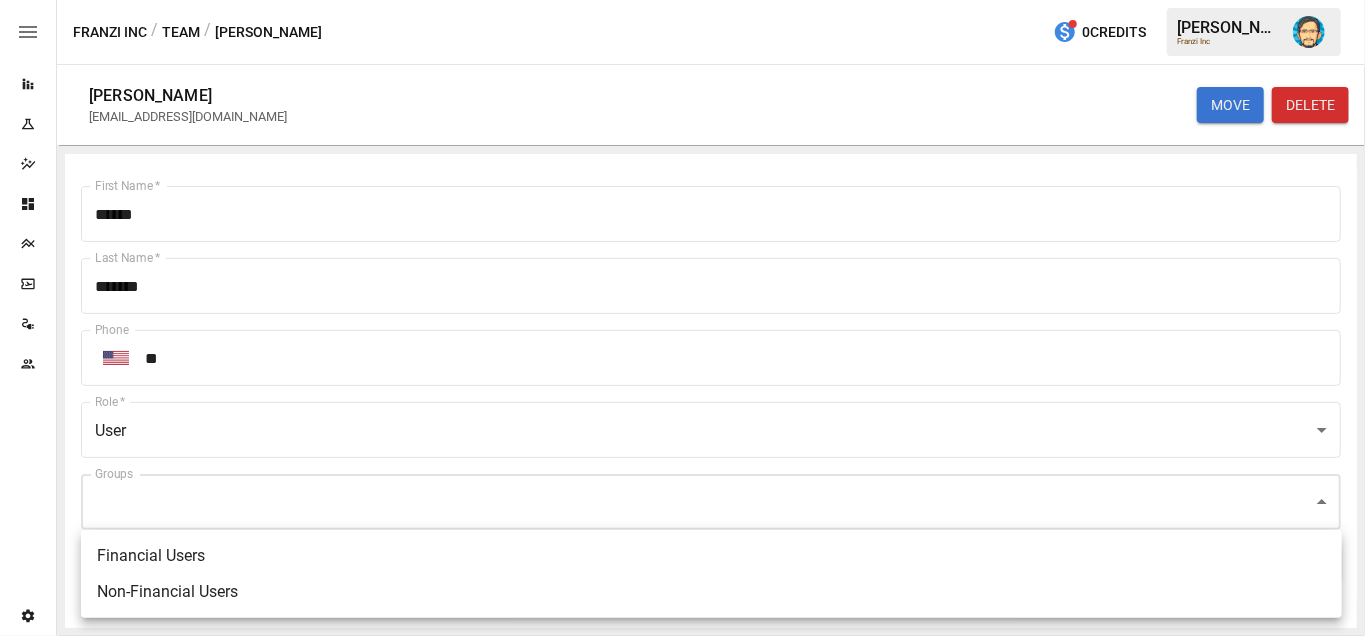 click at bounding box center (682, 318) 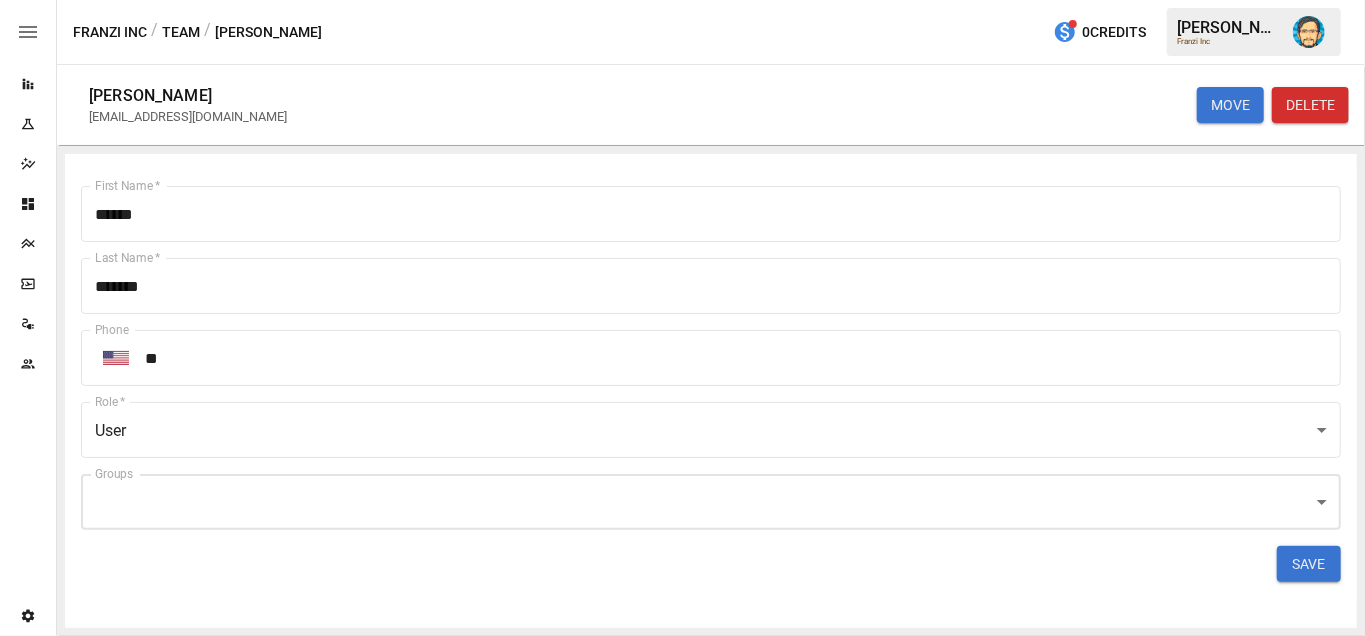 click on "SAVE" at bounding box center (1309, 564) 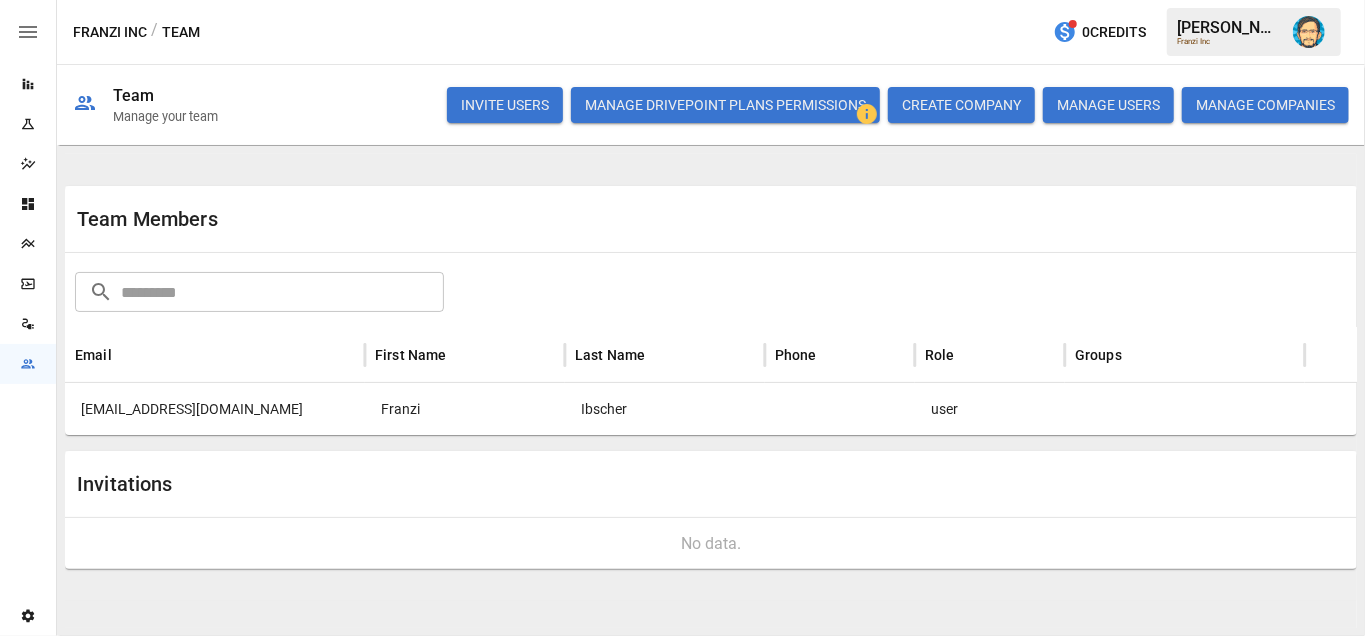click on "Franzi" at bounding box center (465, 409) 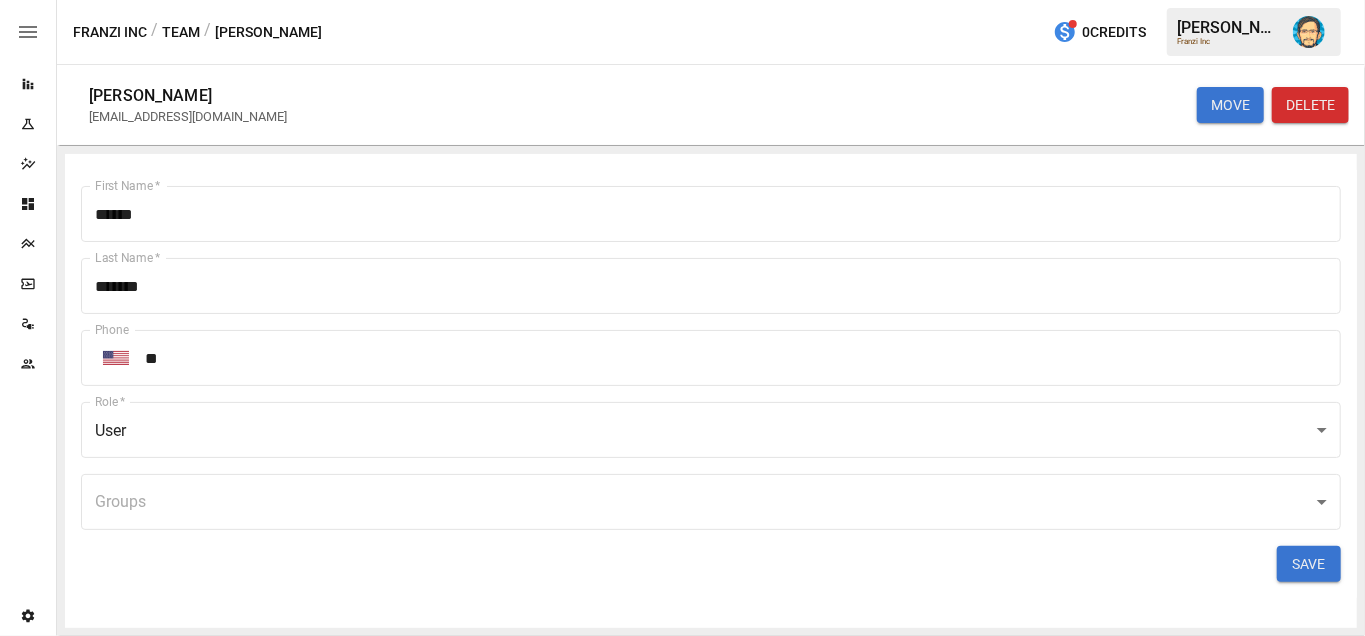 click on "Reports Experiments Dazzler Studio Dashboards Plans SmartModel ™ Data Sources Team Settings Franzi Inc / Team / [PERSON_NAME] 0  Credits [PERSON_NAME] Inc [PERSON_NAME] [EMAIL_ADDRESS][DOMAIN_NAME] MOVE DELETE First Name   * ****** First Name   * Last Name   * ******* Last Name   * Phone ​ ** Phone Role   * User **** Role   * Groups ​ Groups SAVE" at bounding box center [682, 0] 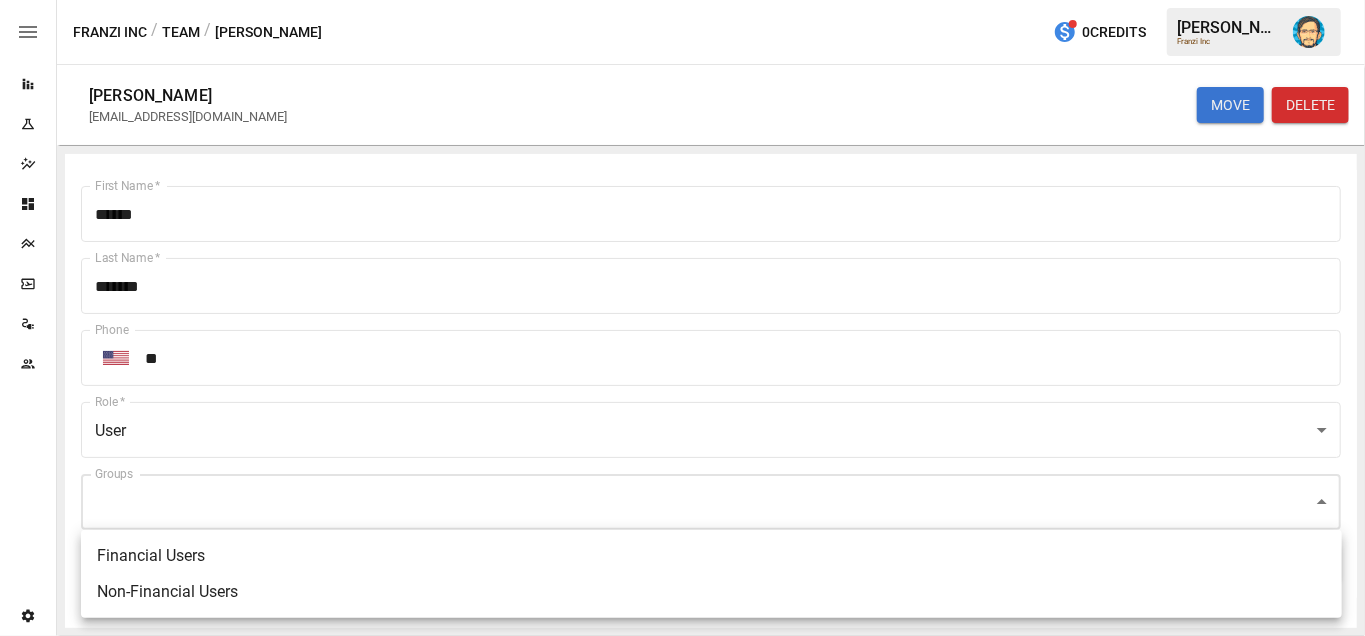 click on "Non-Financial Users" at bounding box center [711, 592] 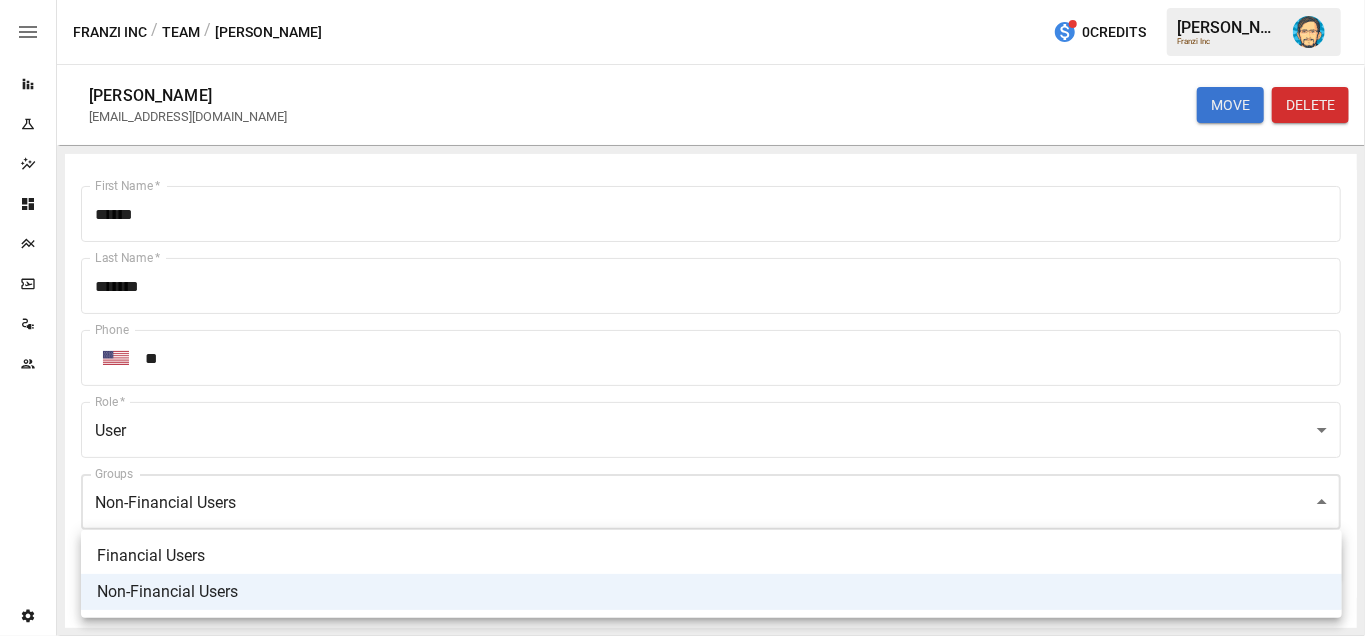 click at bounding box center (682, 318) 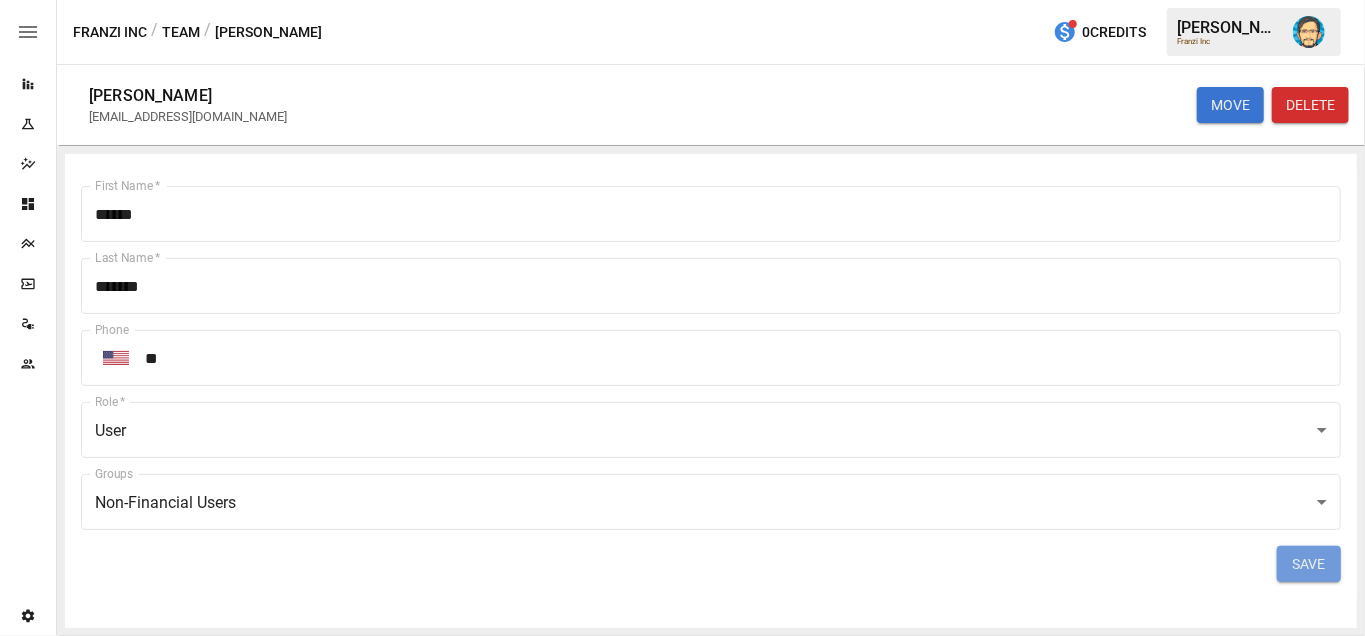 click on "SAVE" at bounding box center [1309, 564] 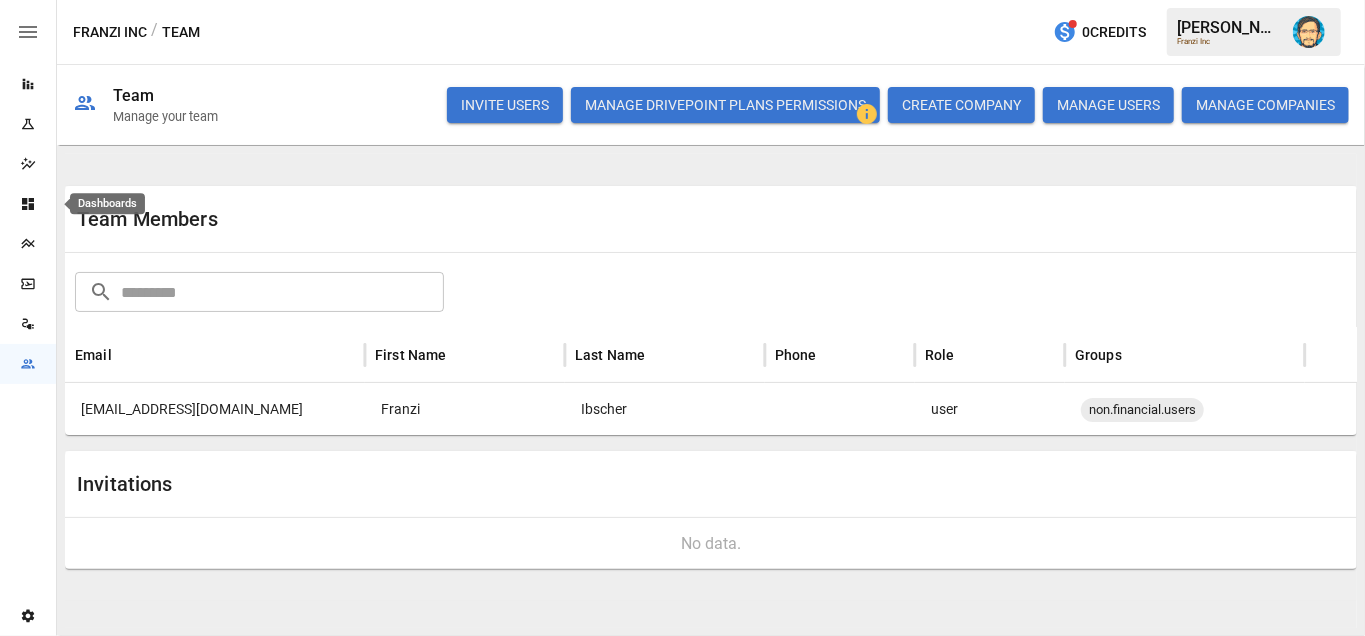 click 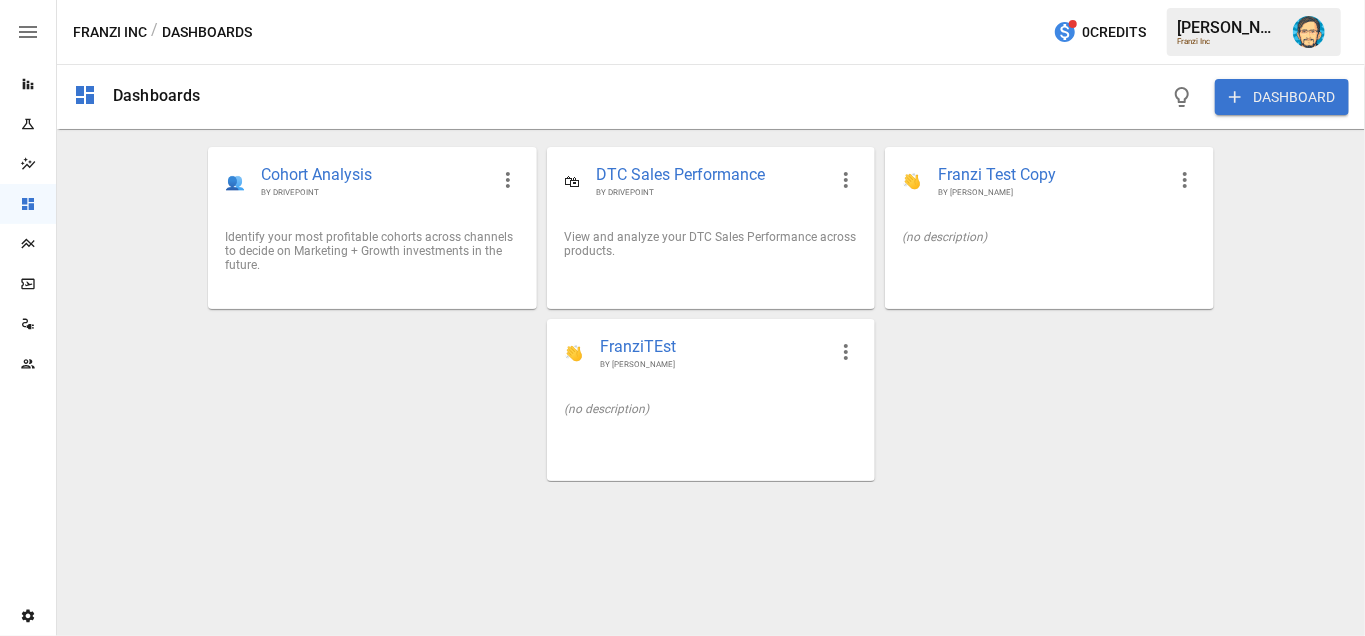 click 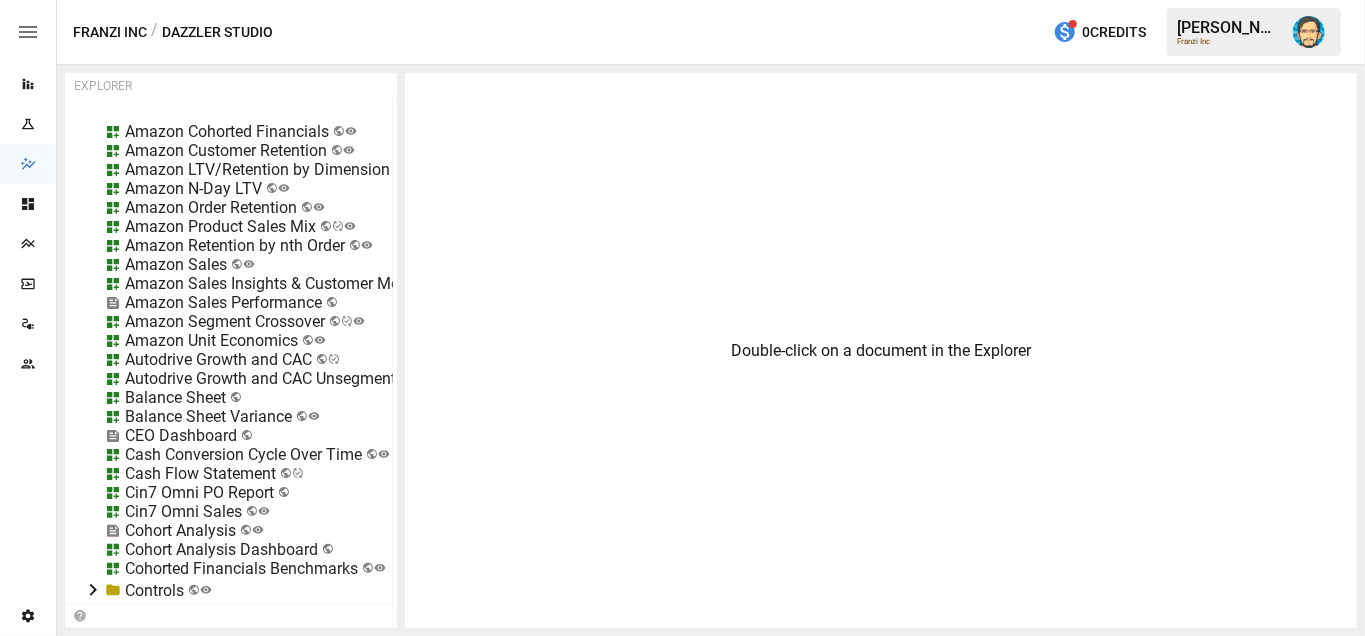 scroll, scrollTop: 0, scrollLeft: 0, axis: both 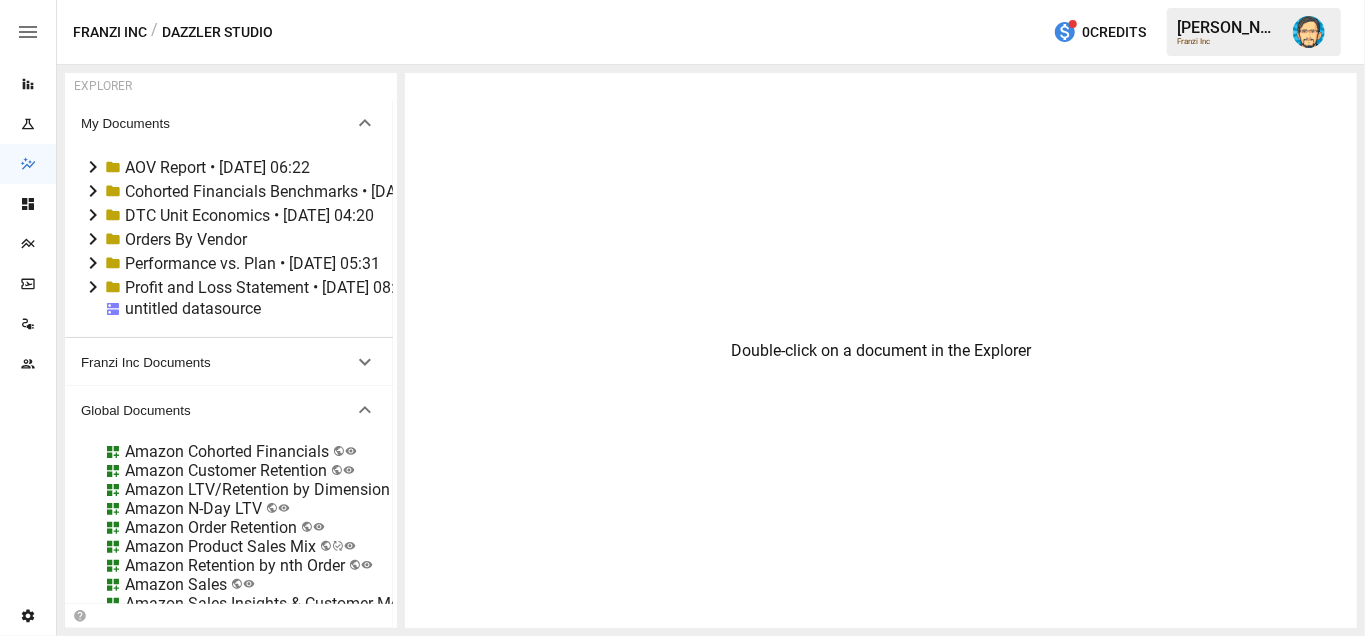 click on "Franzi Inc Documents" at bounding box center (217, 362) 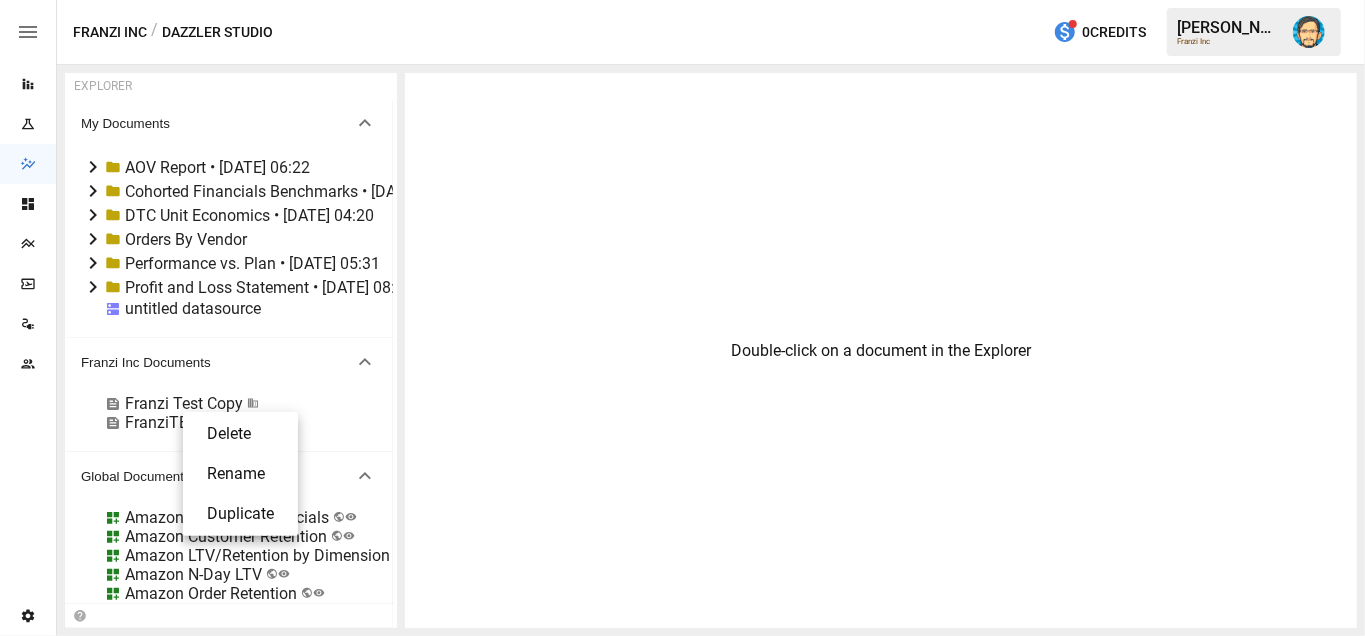 click at bounding box center [682, 318] 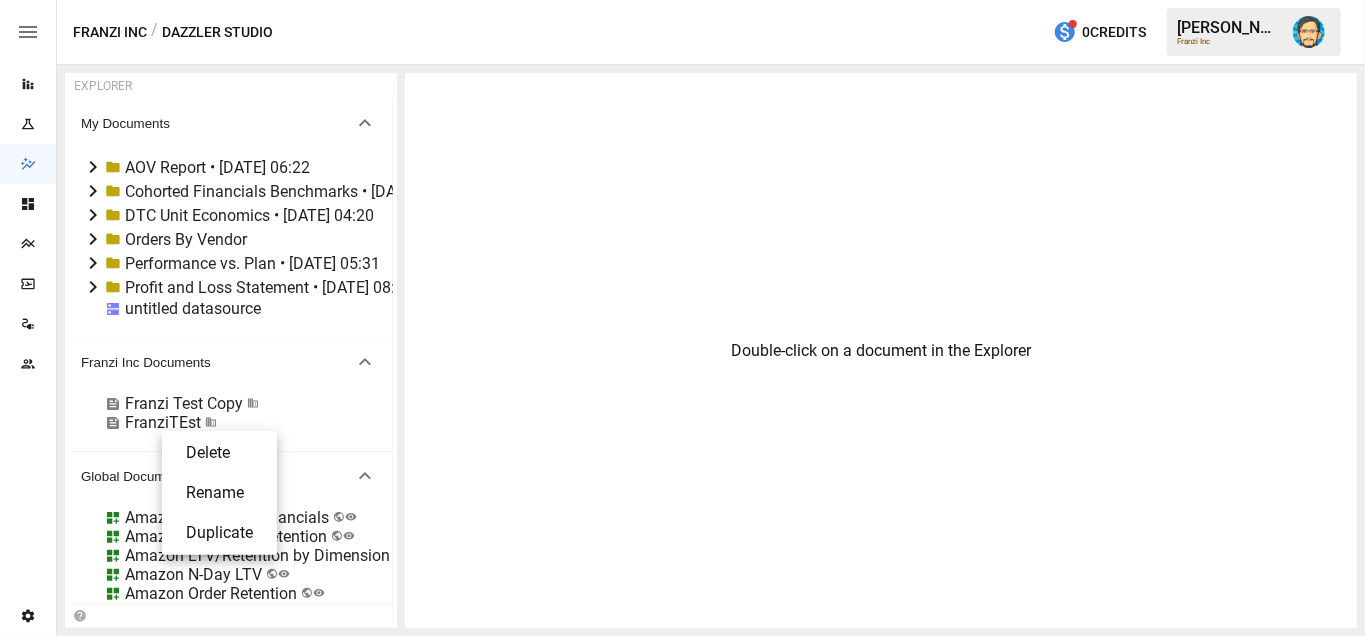 click at bounding box center [682, 318] 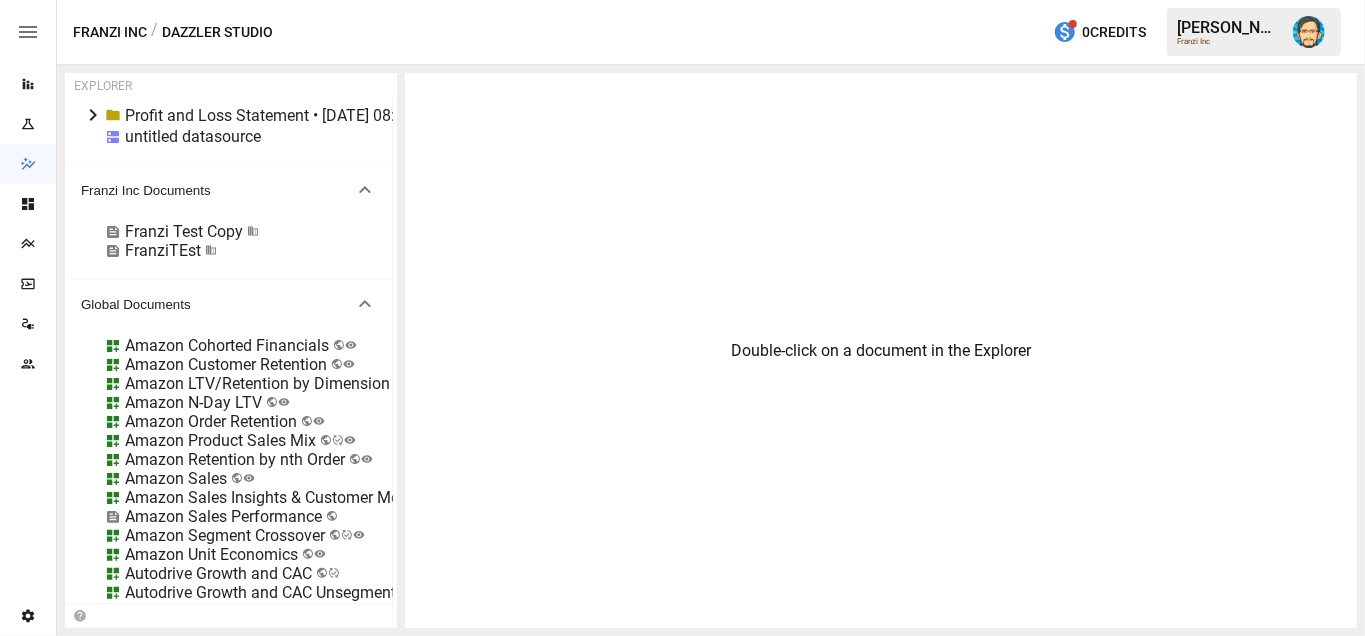 scroll, scrollTop: 150, scrollLeft: 0, axis: vertical 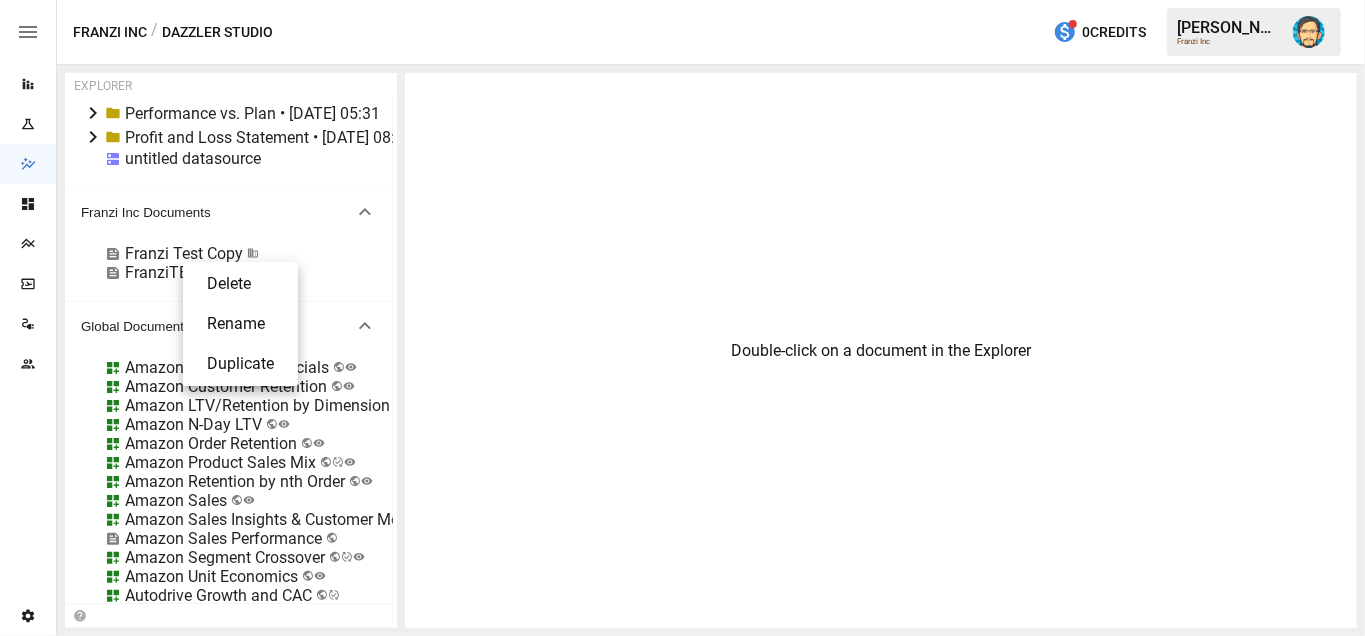 click at bounding box center [682, 318] 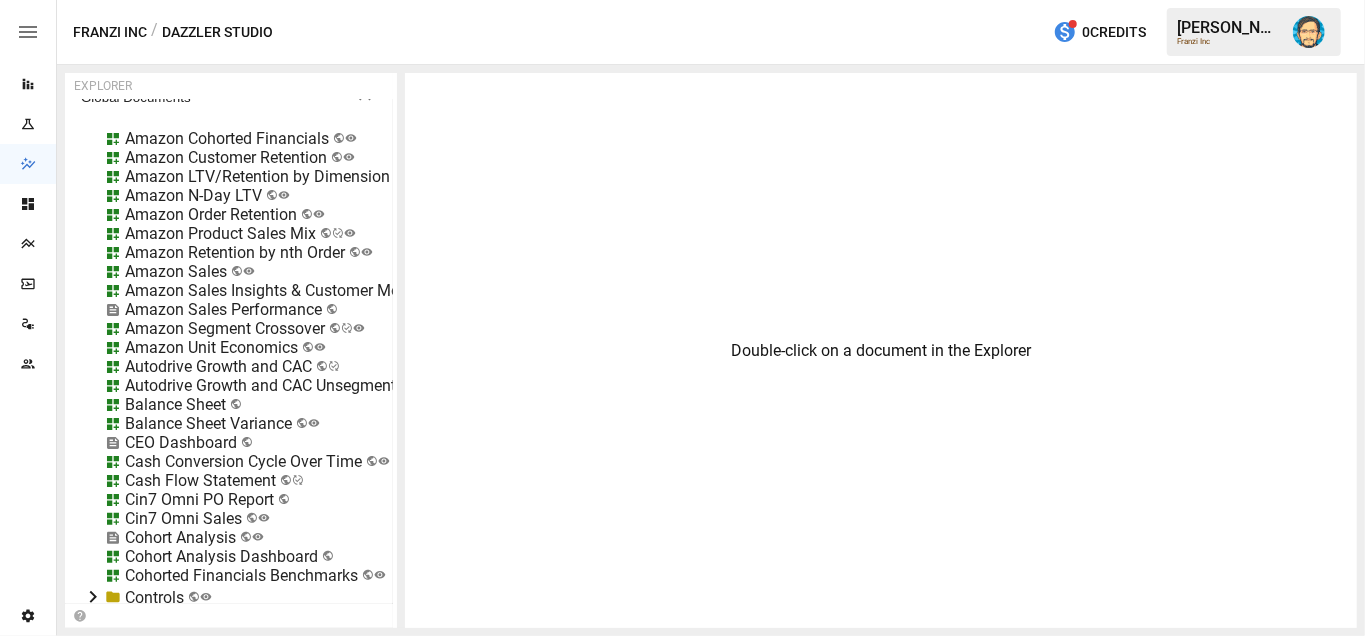 scroll, scrollTop: 408, scrollLeft: 0, axis: vertical 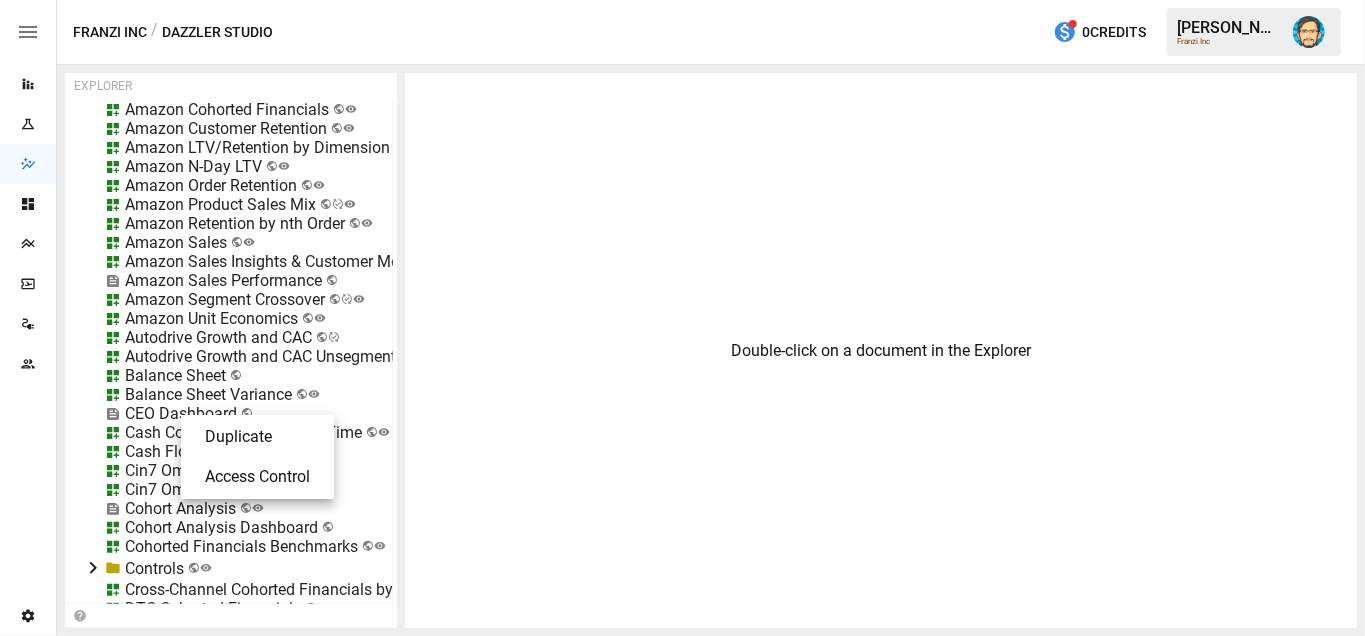 click on "Access Control" at bounding box center [257, 477] 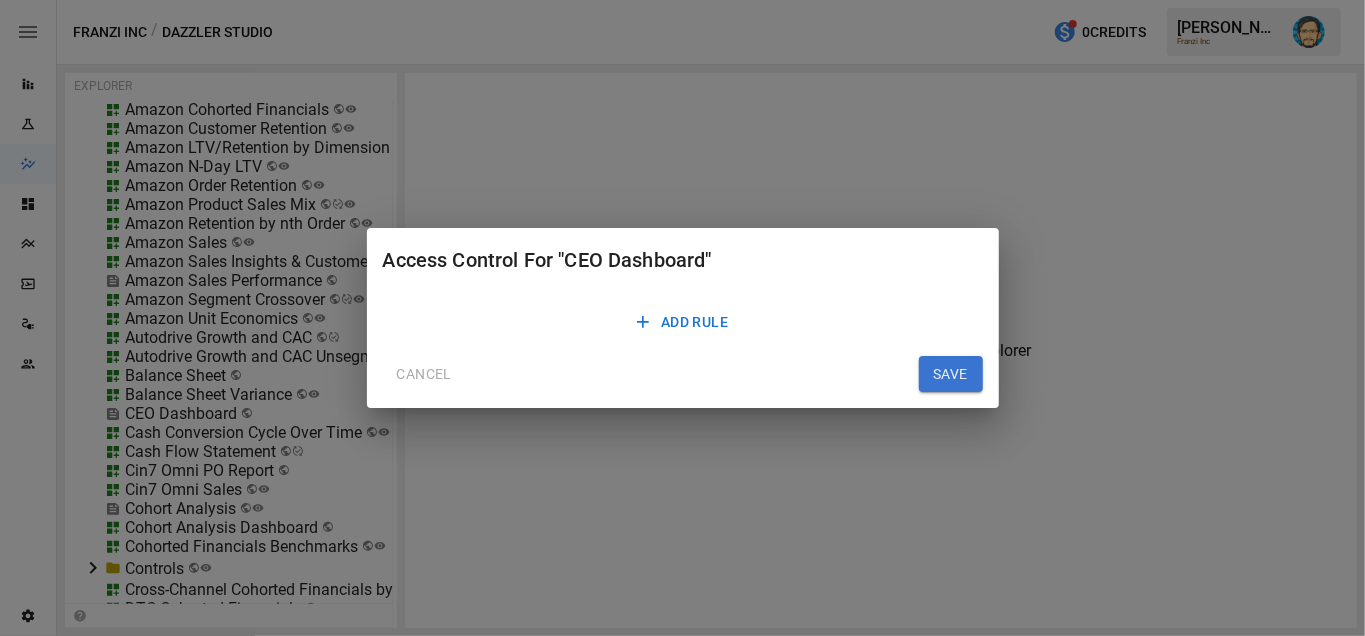 click on "ADD RULE" at bounding box center [682, 322] 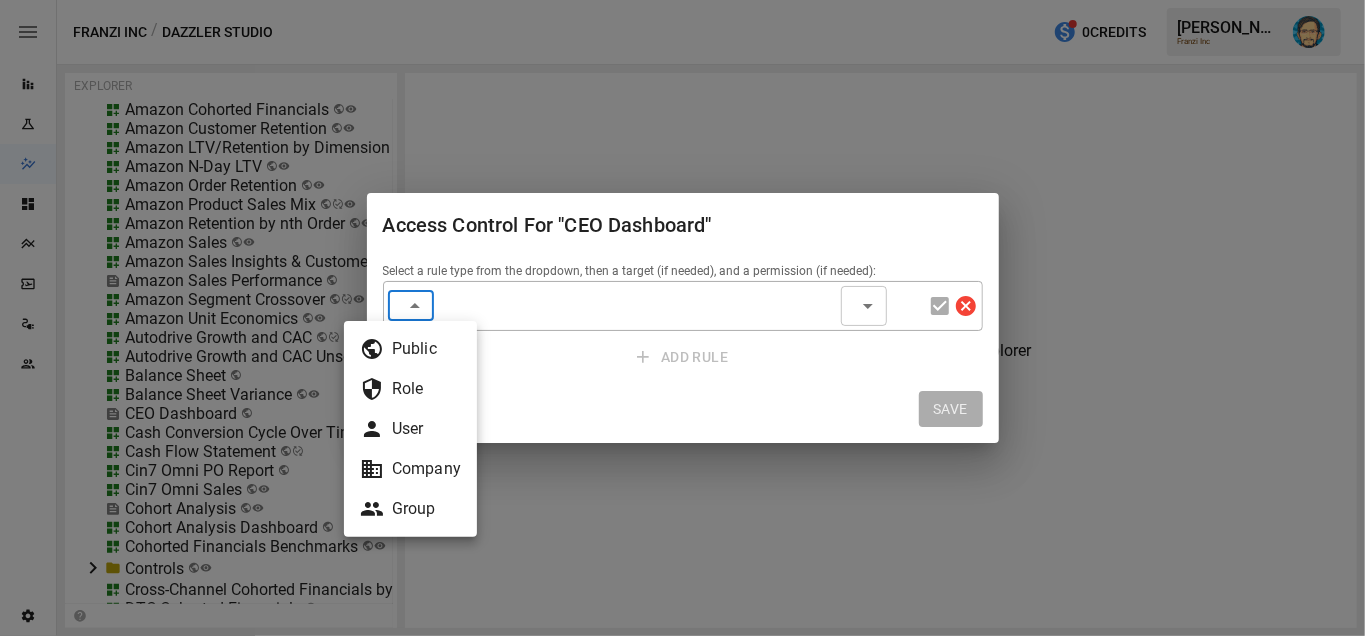 click on "​   Public   Role   User   Company   Group ​" at bounding box center (411, 305) 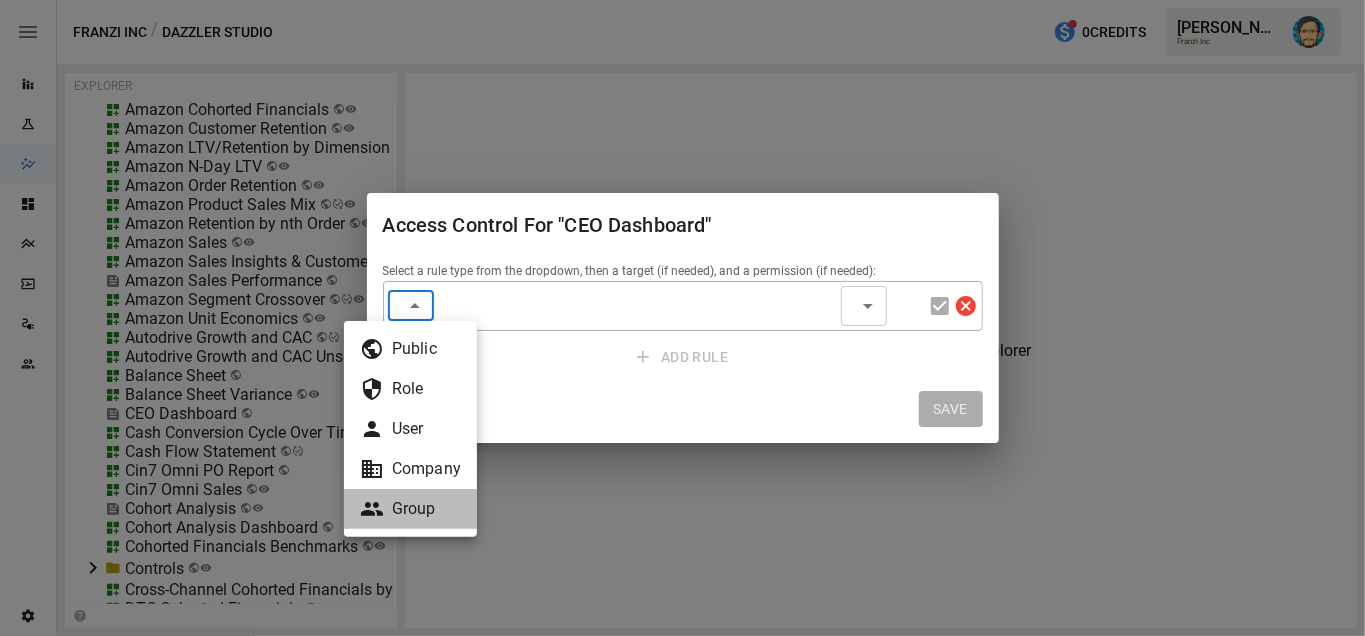 click on "Group" at bounding box center (410, 509) 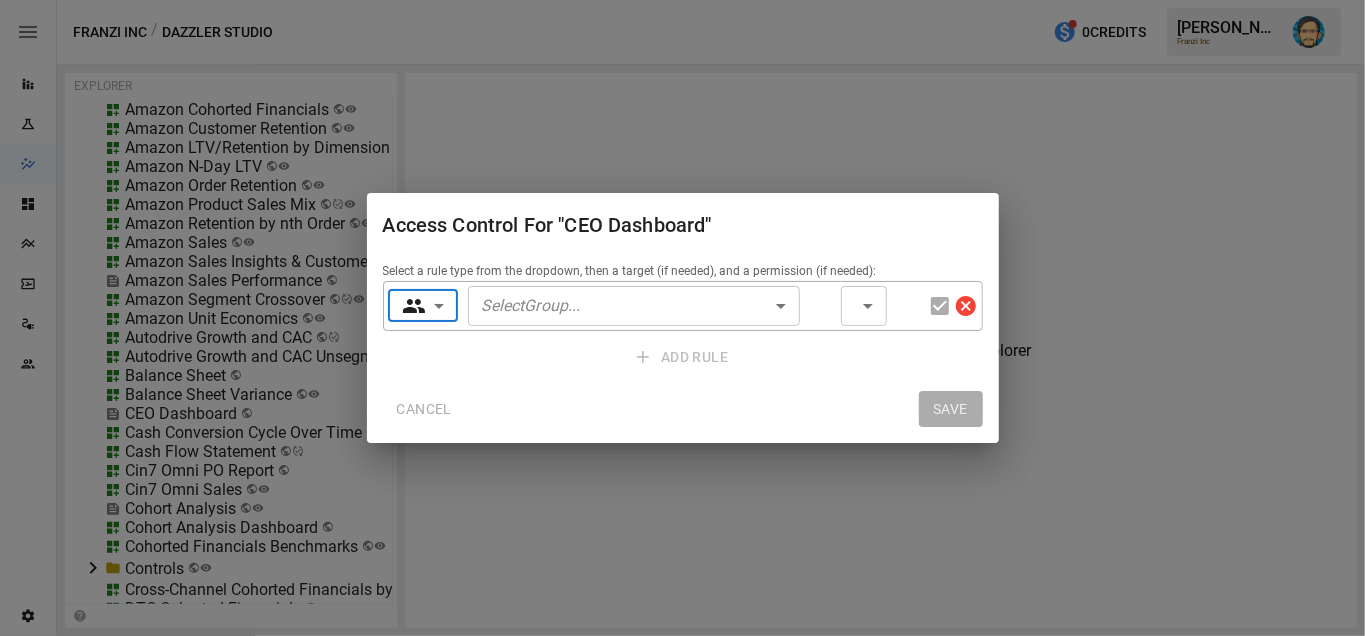 click on "Select  Group ... ​" at bounding box center (634, 306) 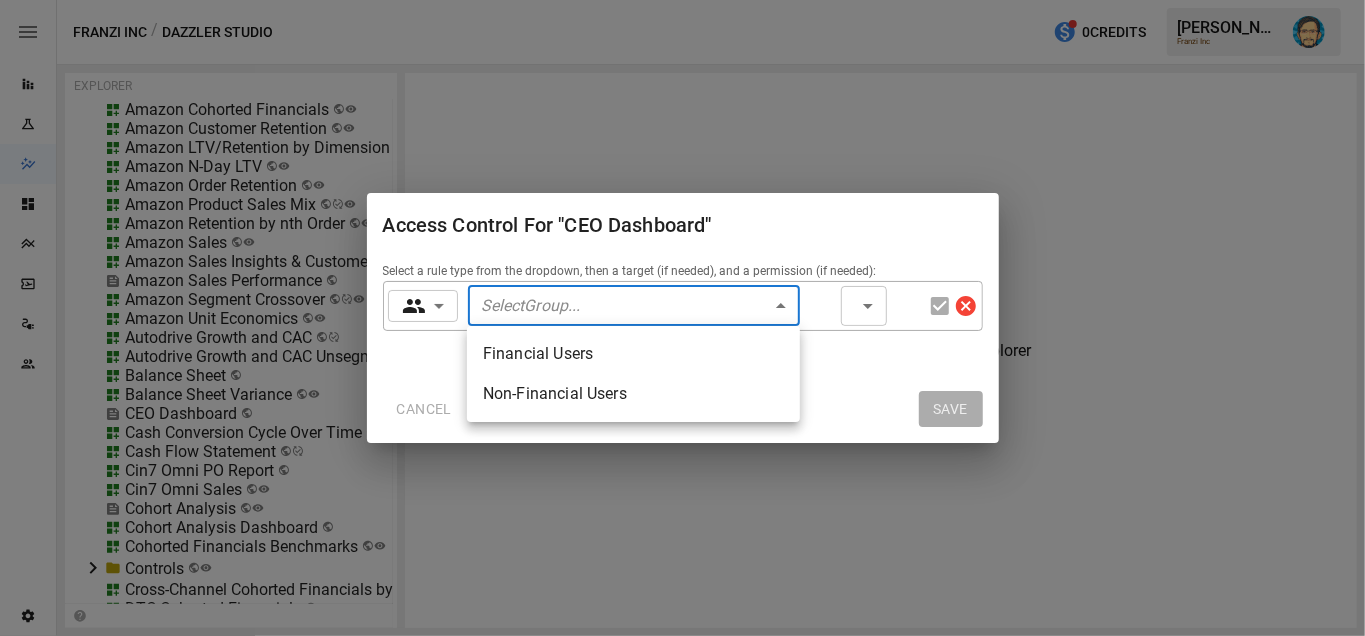 click on "Financial Users" at bounding box center (633, 354) 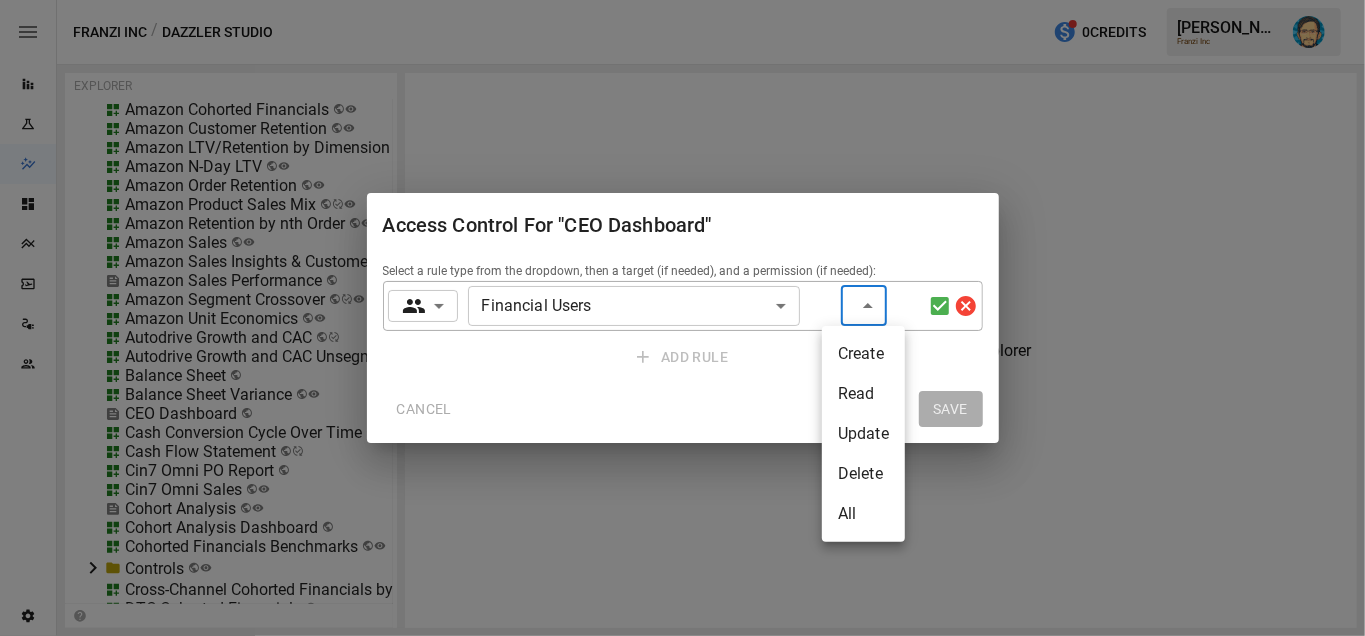 click on "​ Create Read Update Delete All ​" at bounding box center [864, 306] 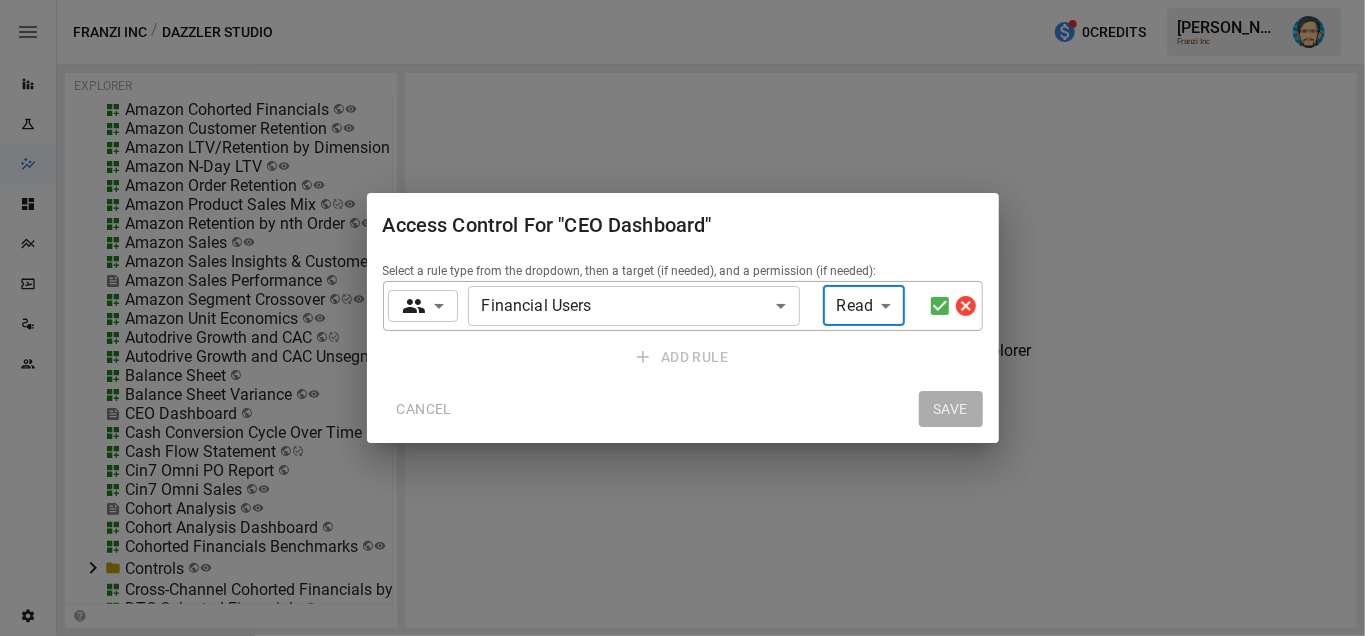 click 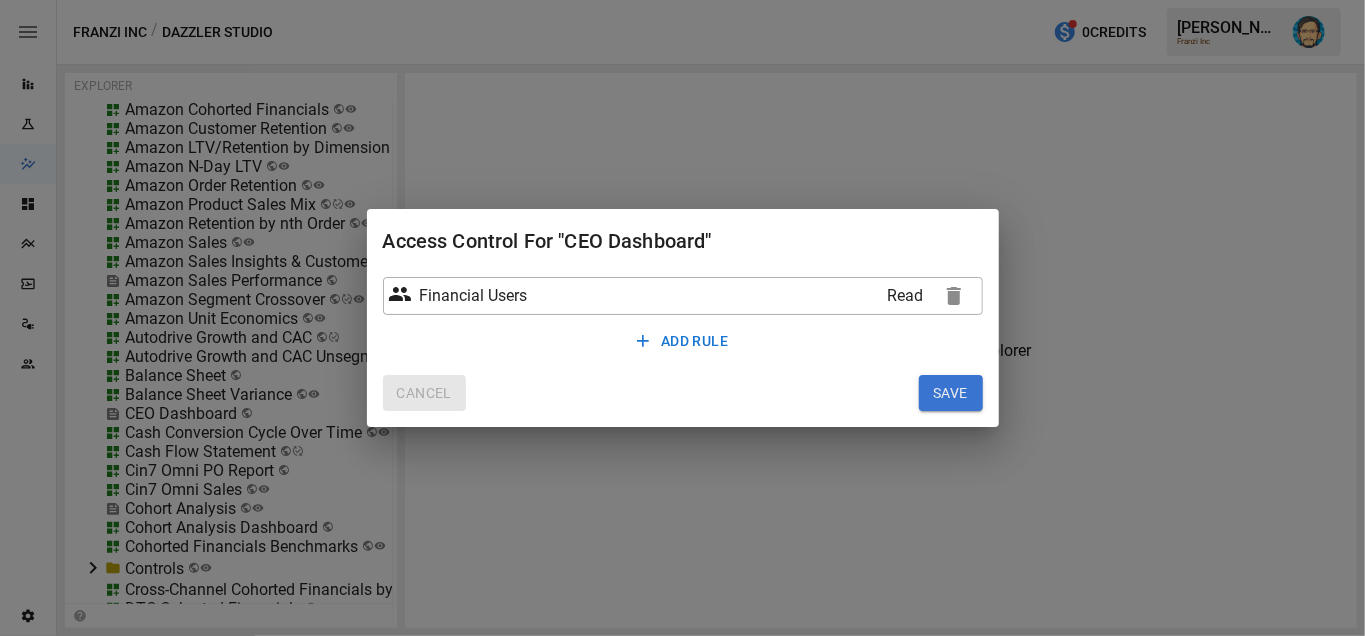 click on "CANCEL" at bounding box center [424, 393] 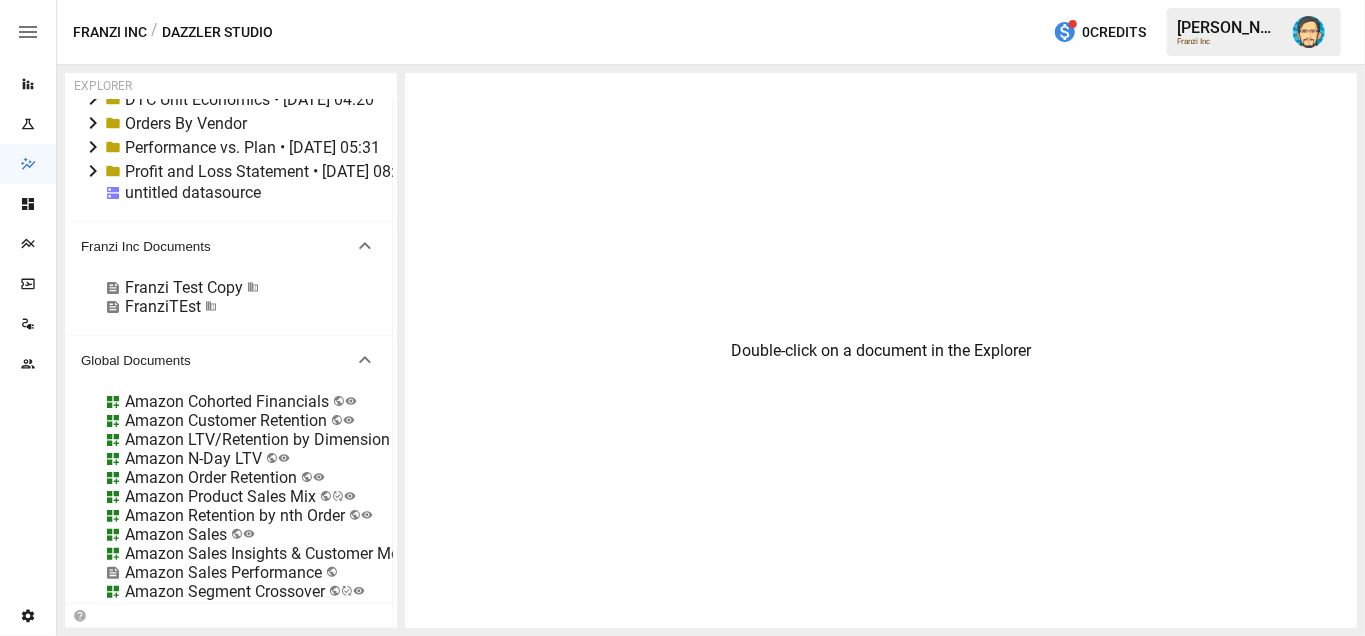 scroll, scrollTop: 104, scrollLeft: 0, axis: vertical 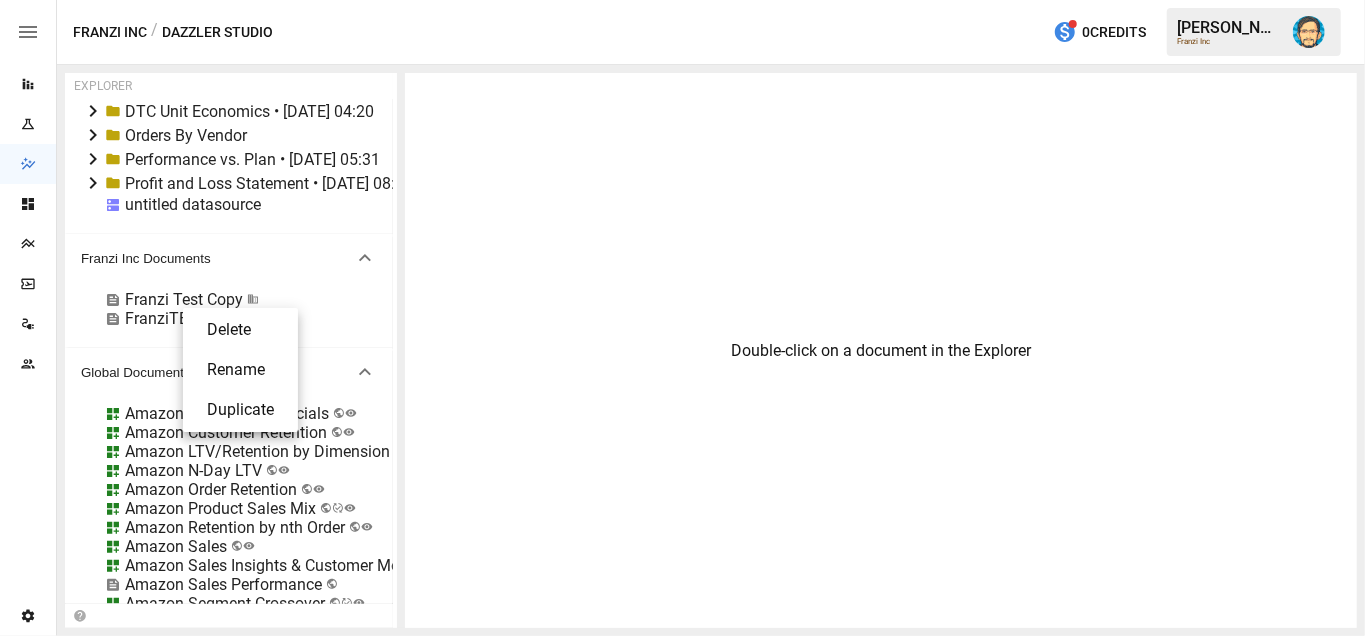 click at bounding box center (682, 318) 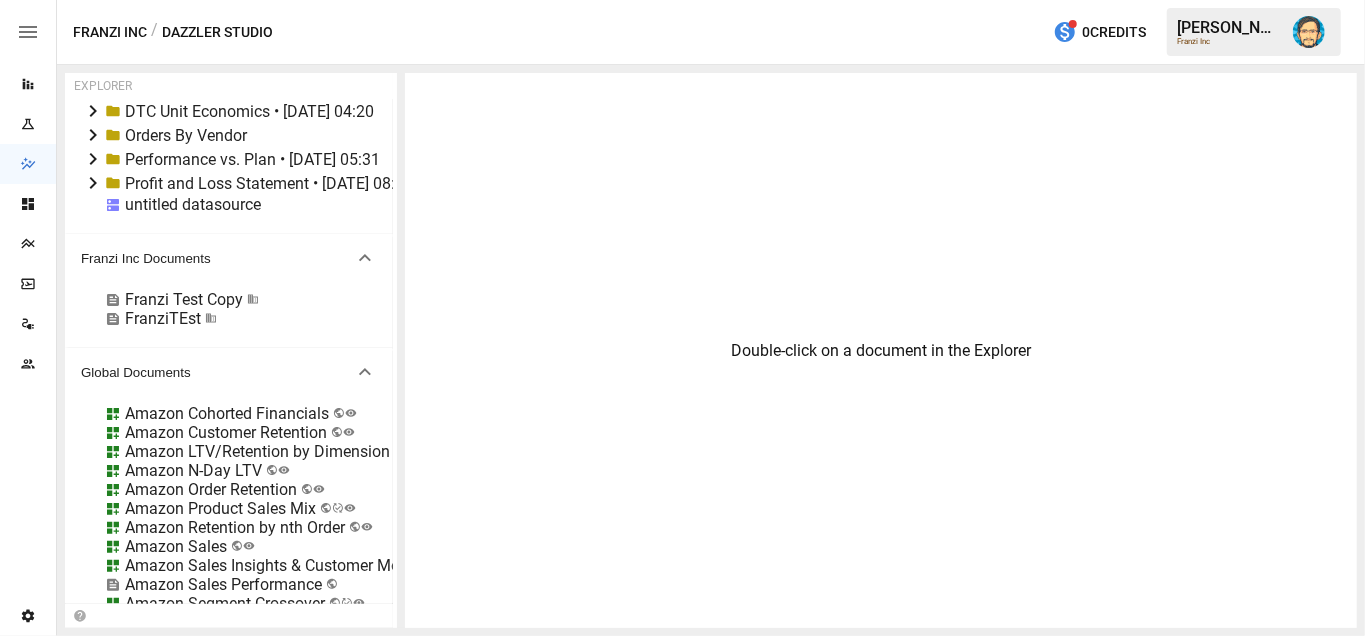 click on "Franzi Test Copy" at bounding box center [184, 299] 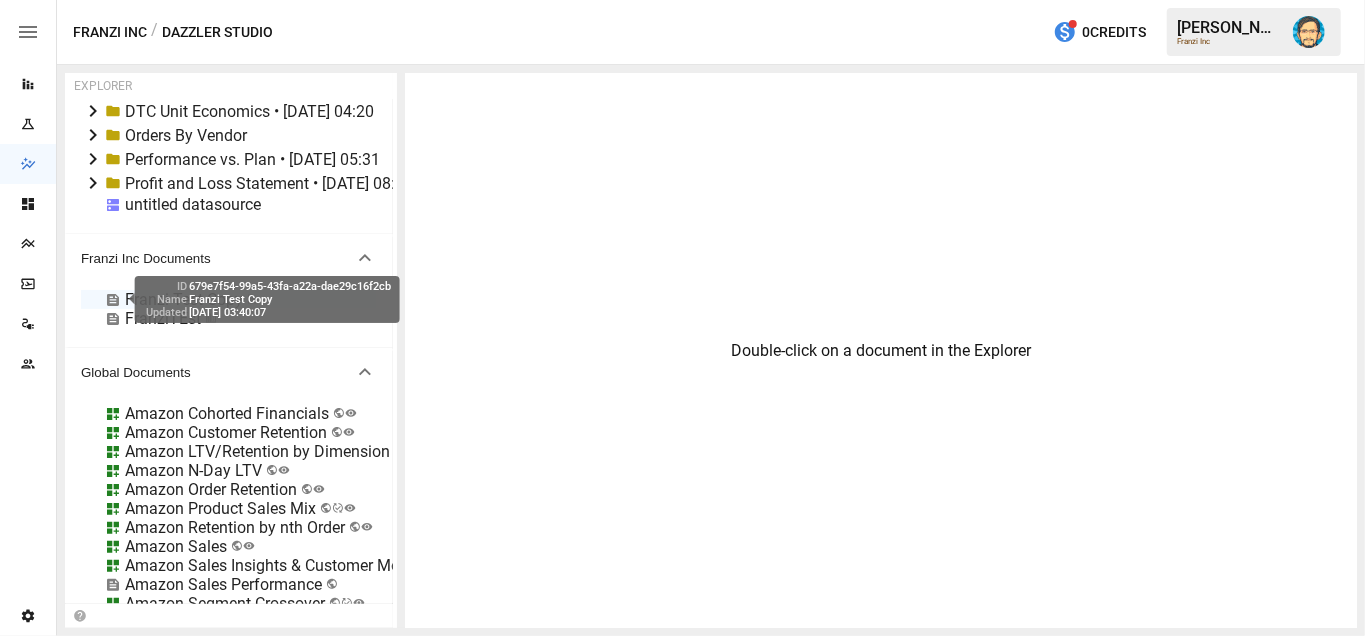 click on "679e7f54-99a5-43fa-a22a-dae29c16f2cb" at bounding box center (290, 286) 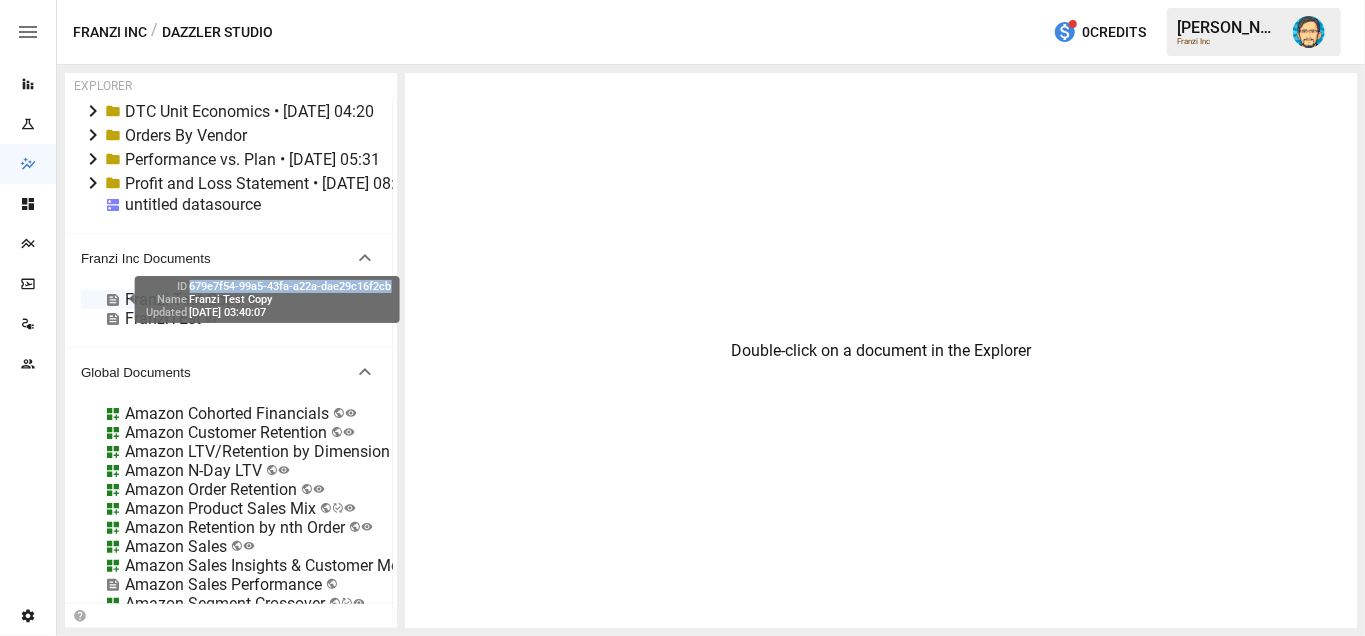 drag, startPoint x: 206, startPoint y: 286, endPoint x: 338, endPoint y: 286, distance: 132 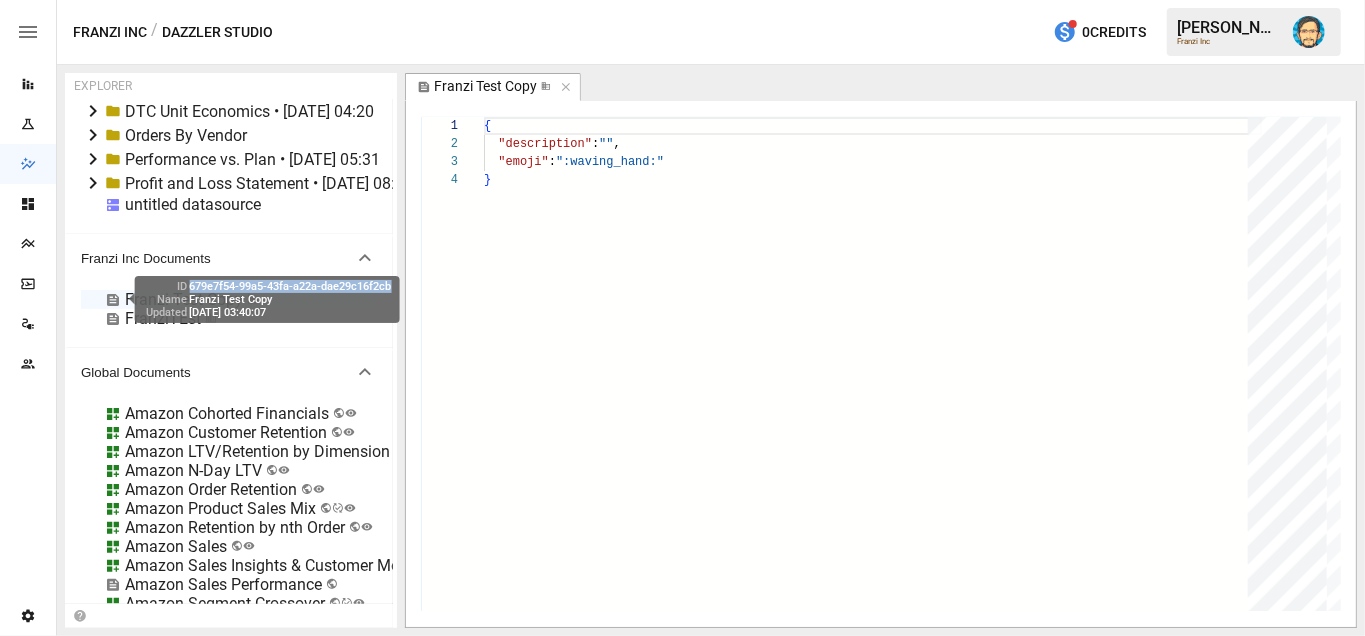 copy on "679e7f54-99a5-43fa-a22a-dae29c16f2cb" 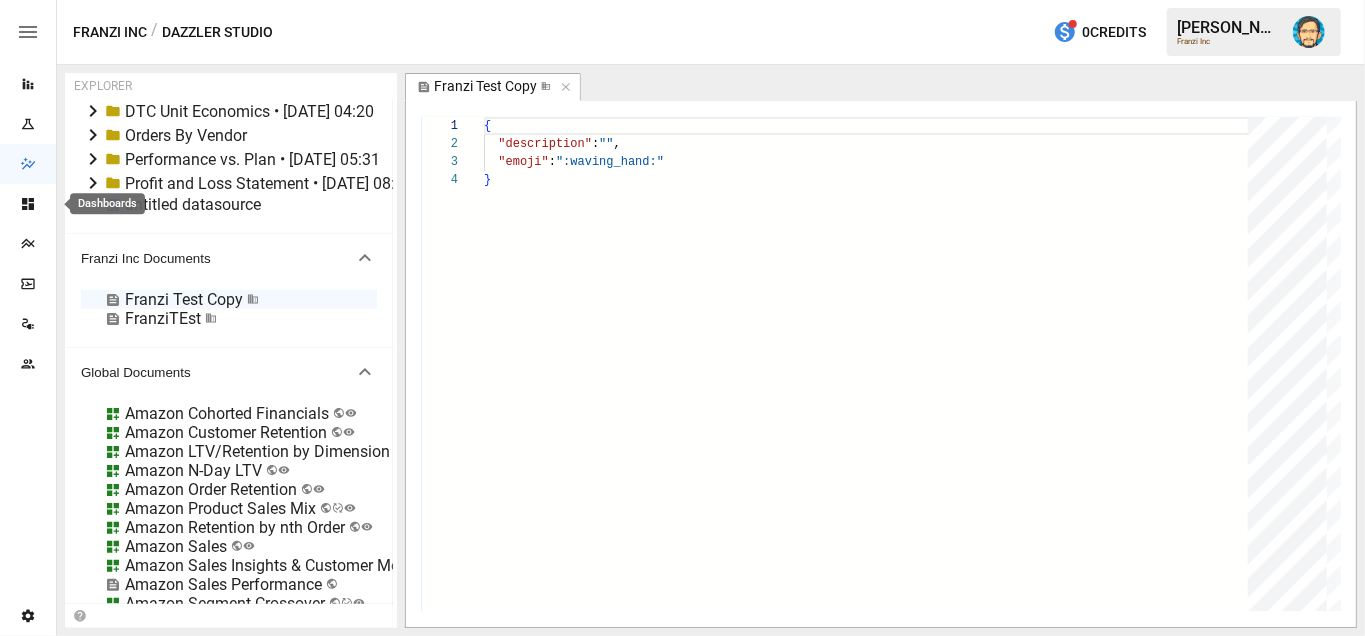 click 